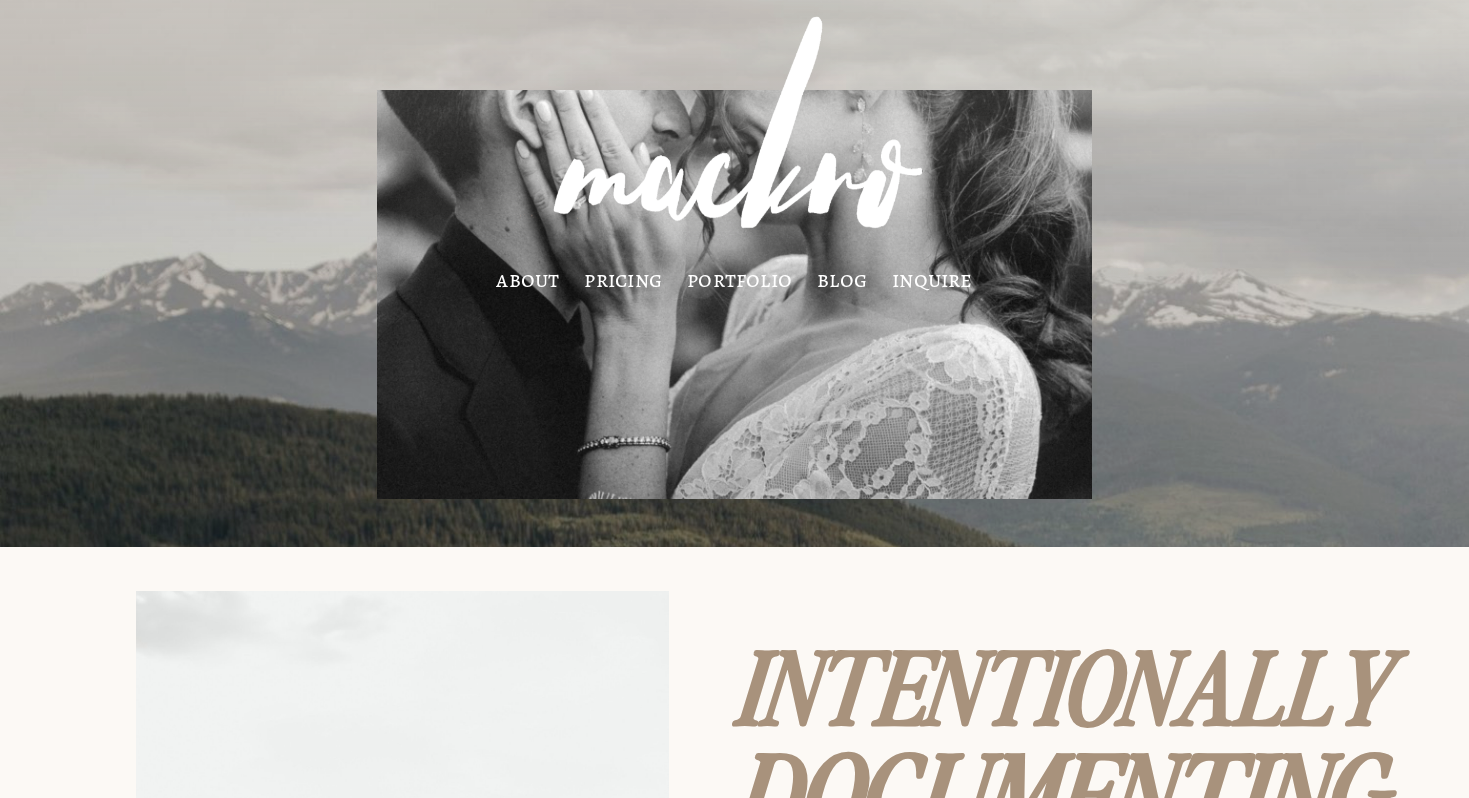 scroll, scrollTop: 0, scrollLeft: 0, axis: both 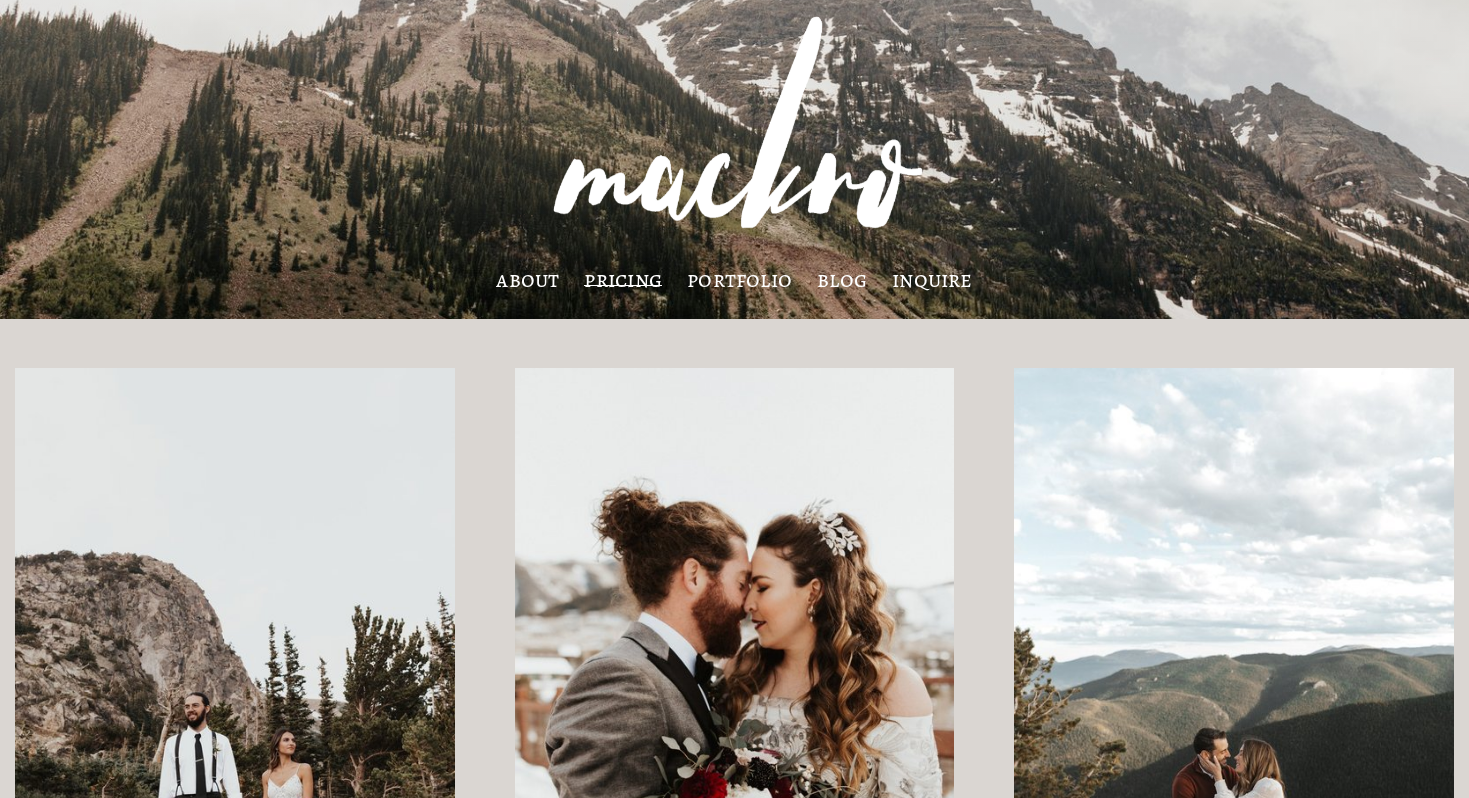 click on "portfolio" at bounding box center [739, 280] 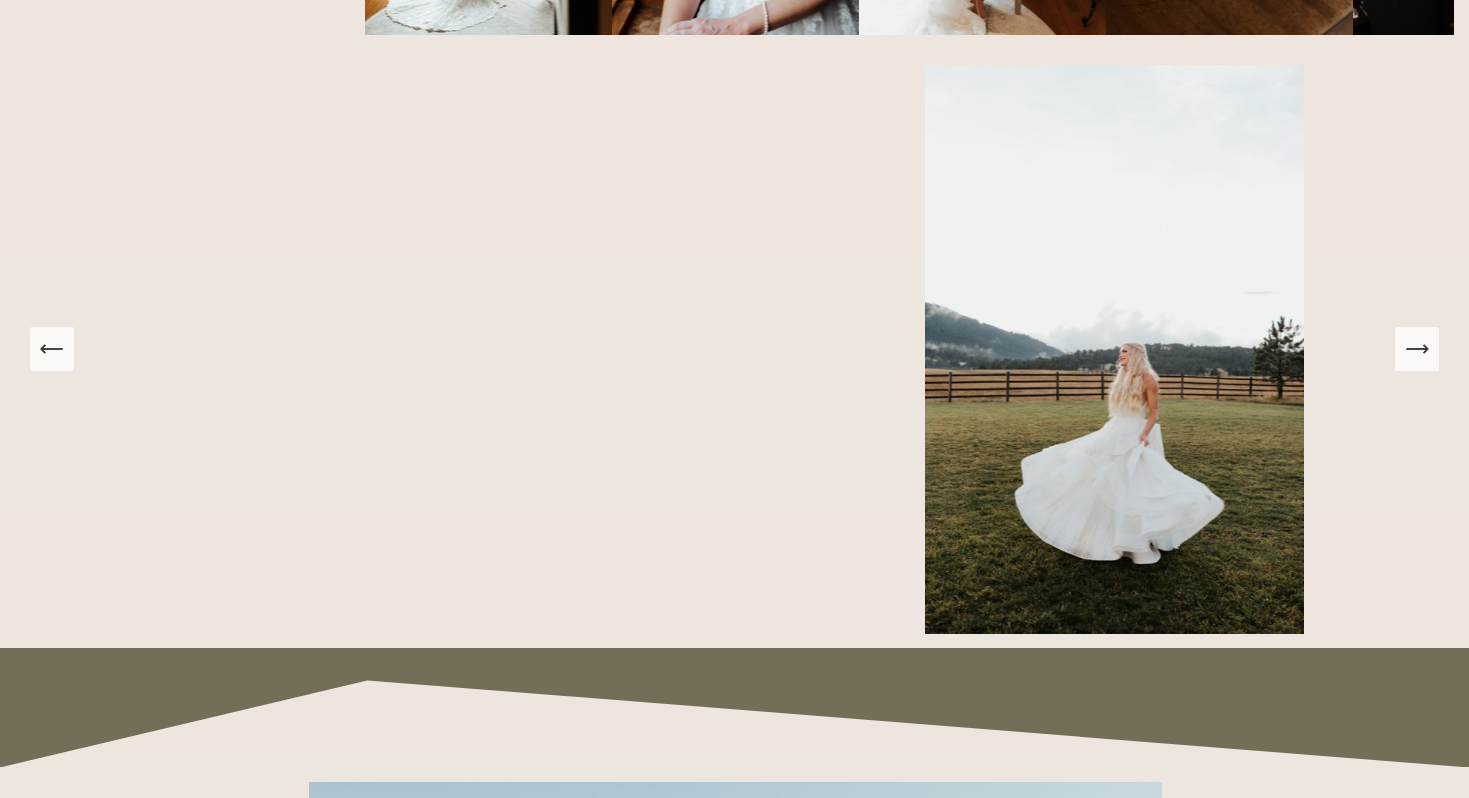 scroll, scrollTop: 1552, scrollLeft: 0, axis: vertical 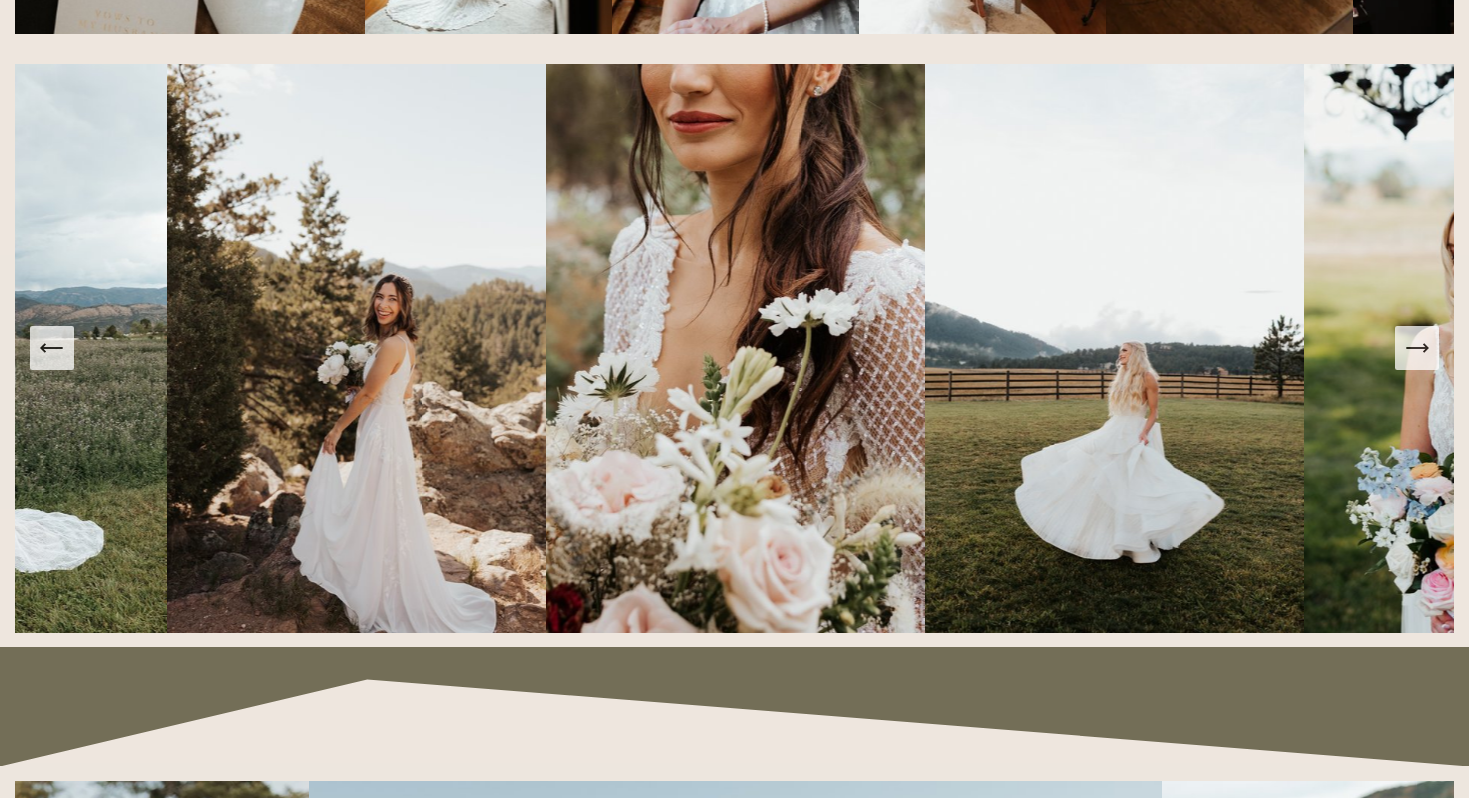 click at bounding box center [1492, 348] 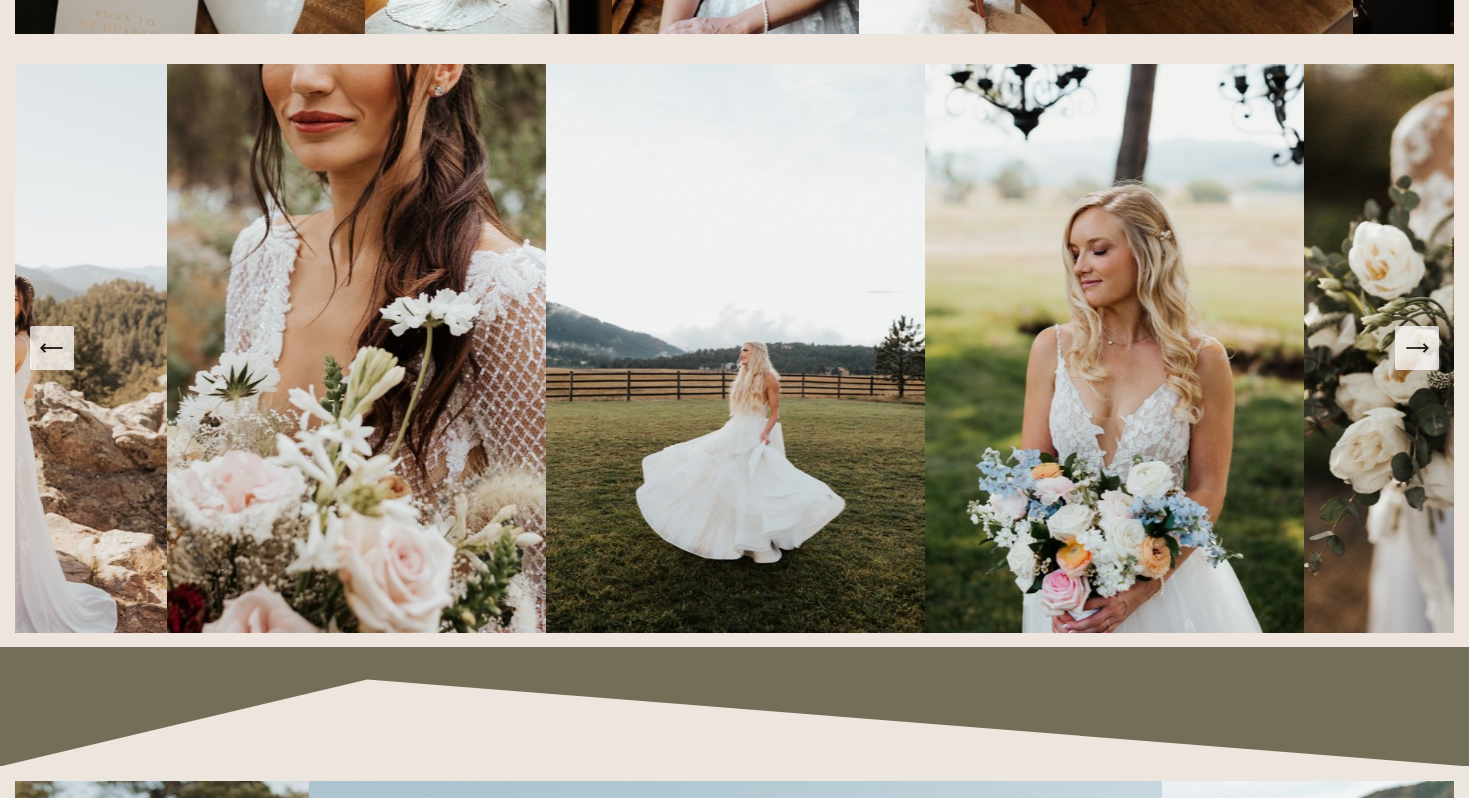 click 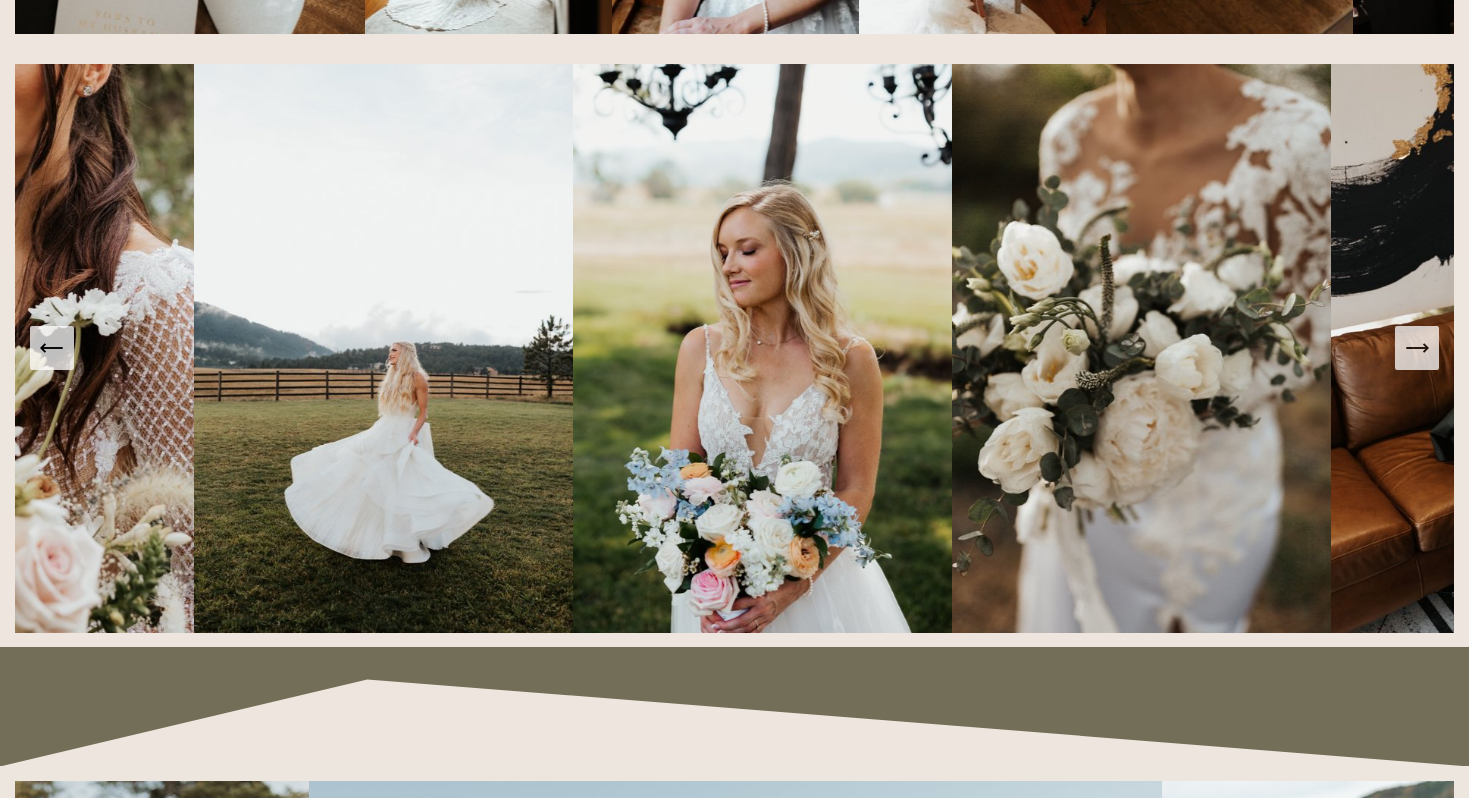 click 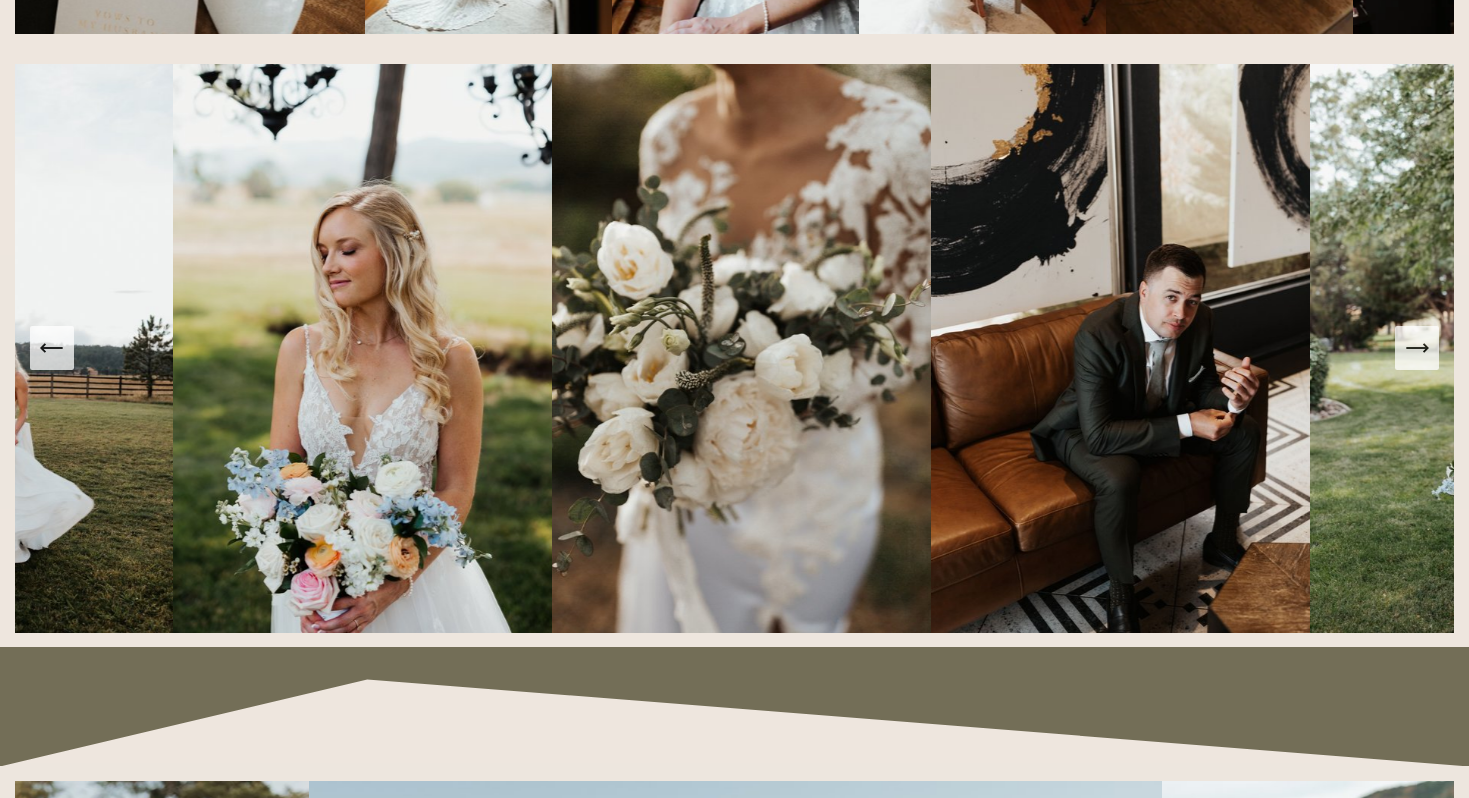 click 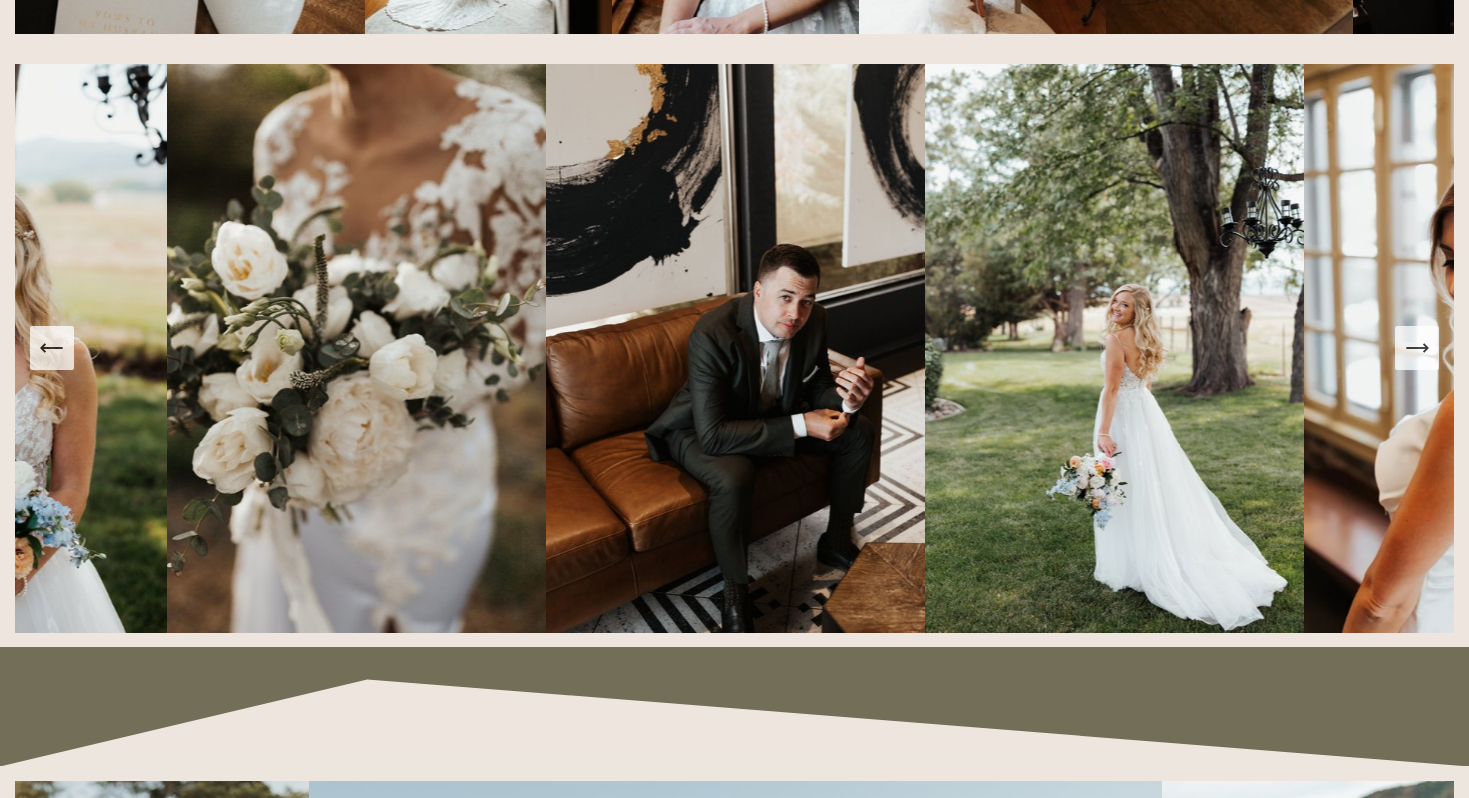 click 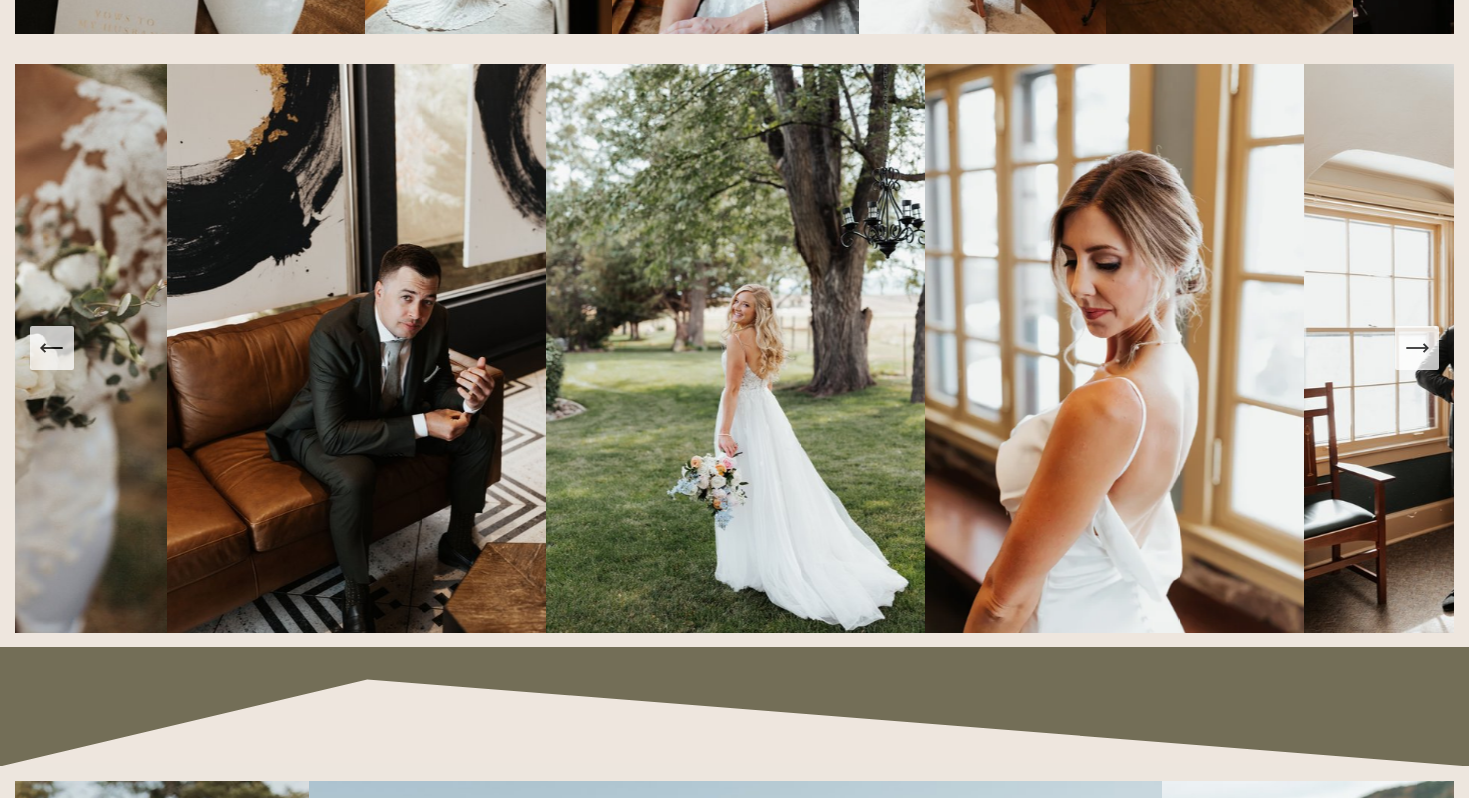 click 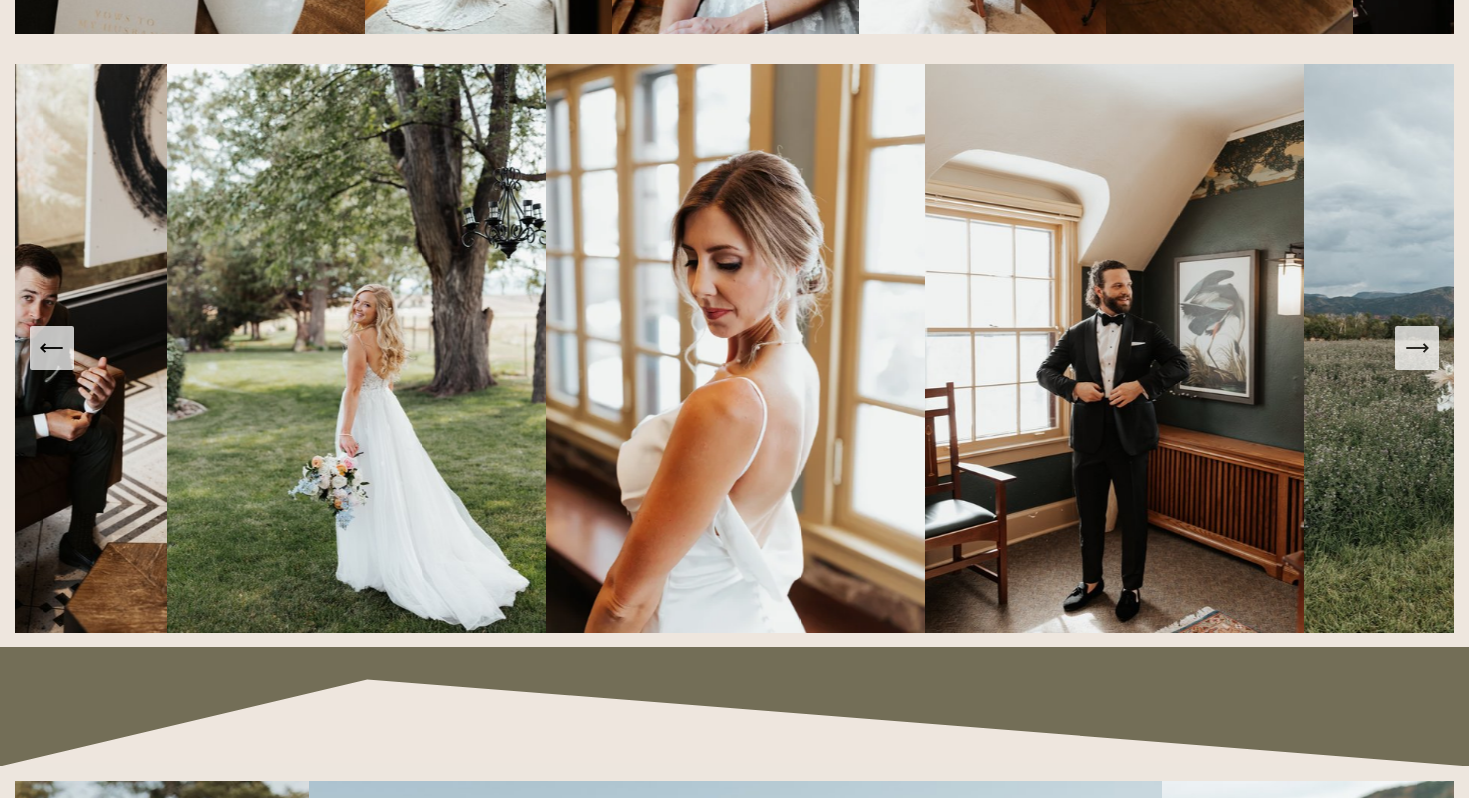 click 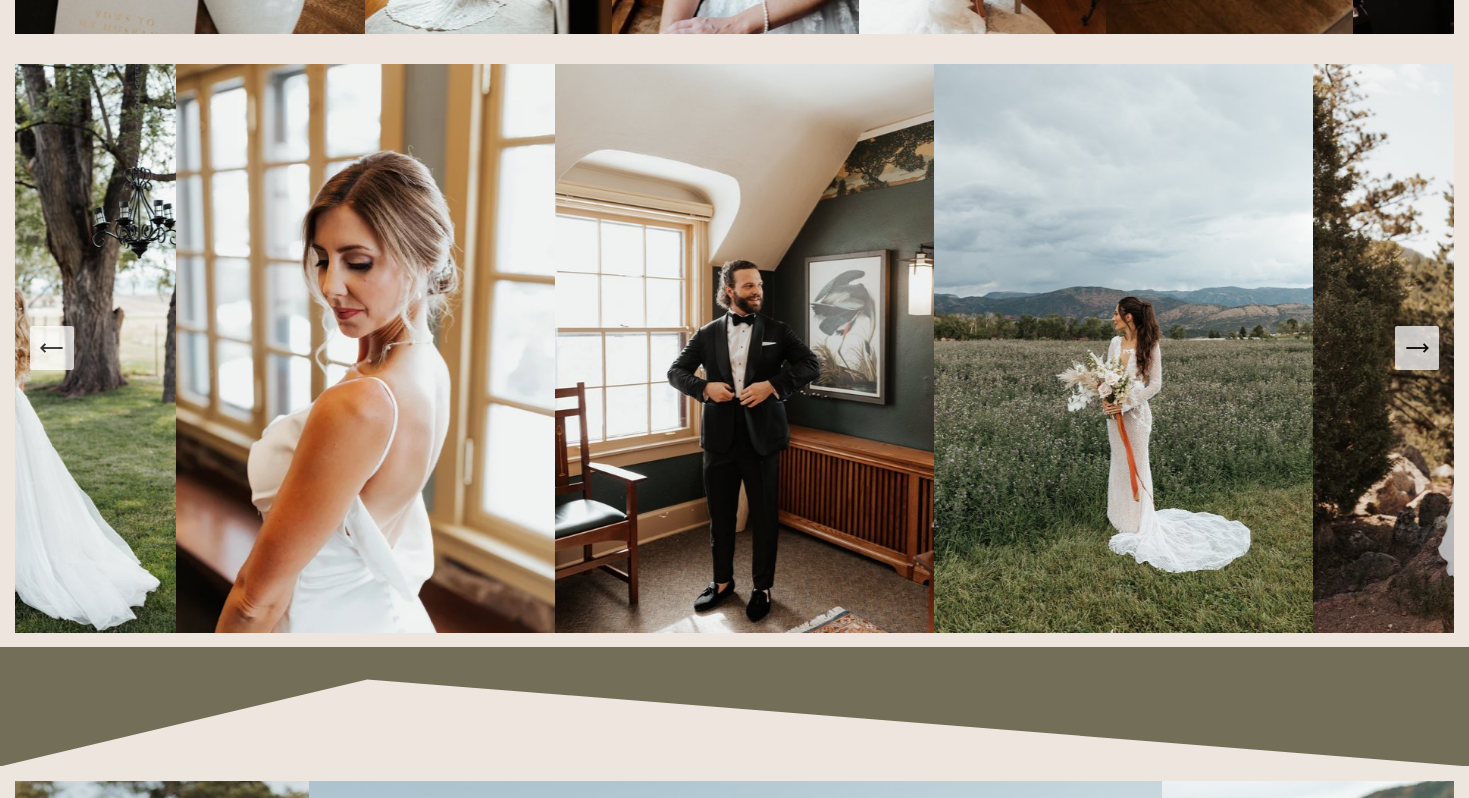 click 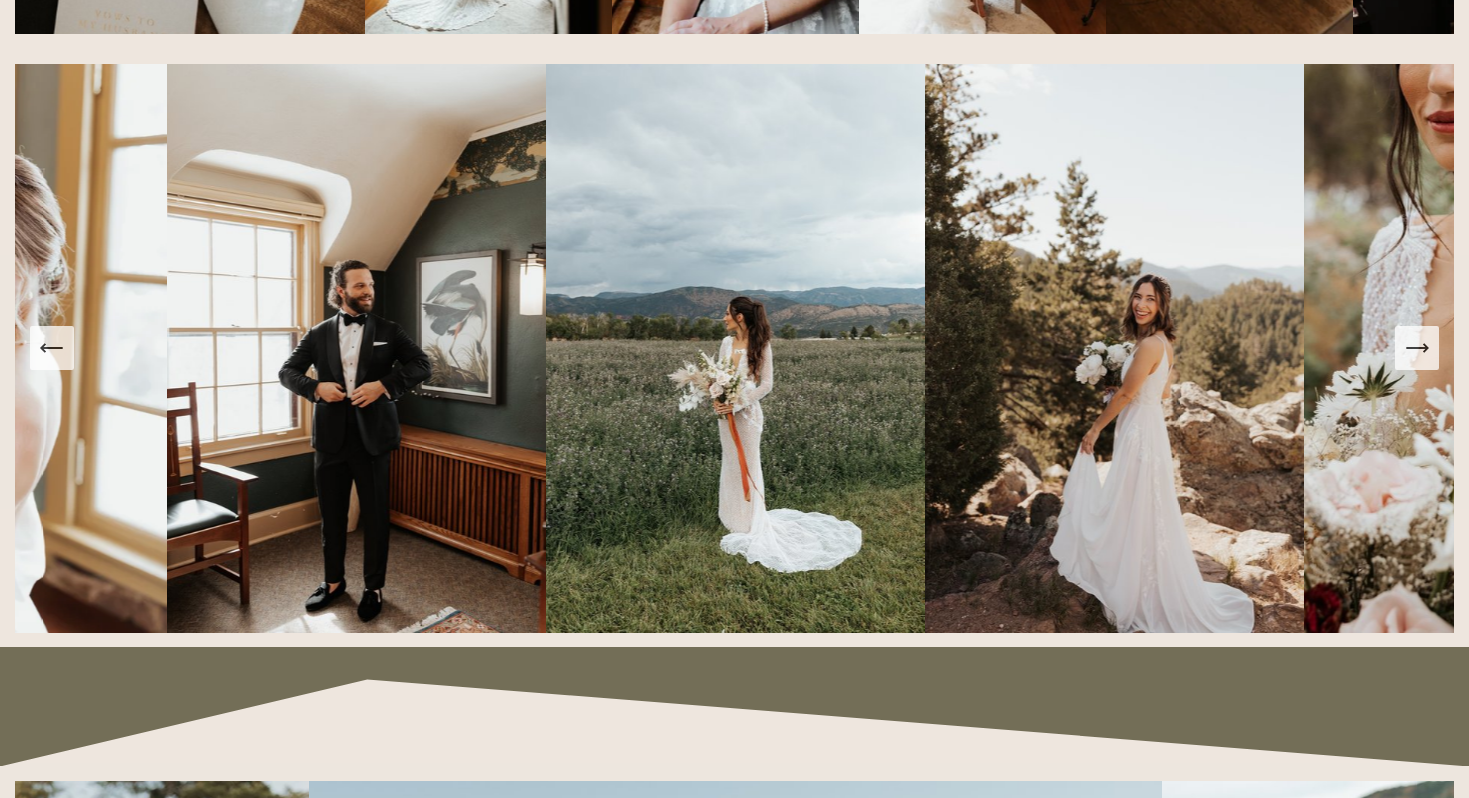 click 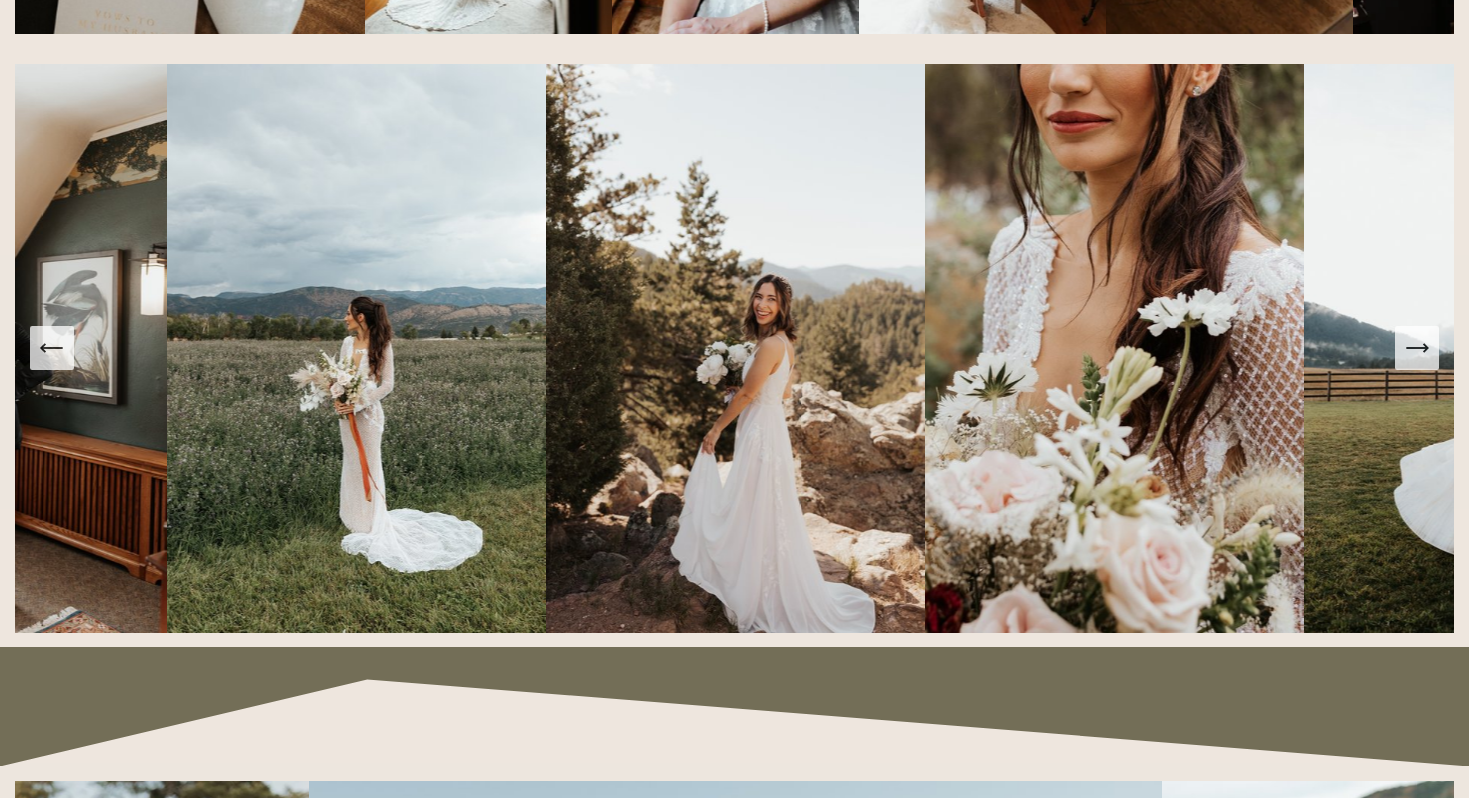 click 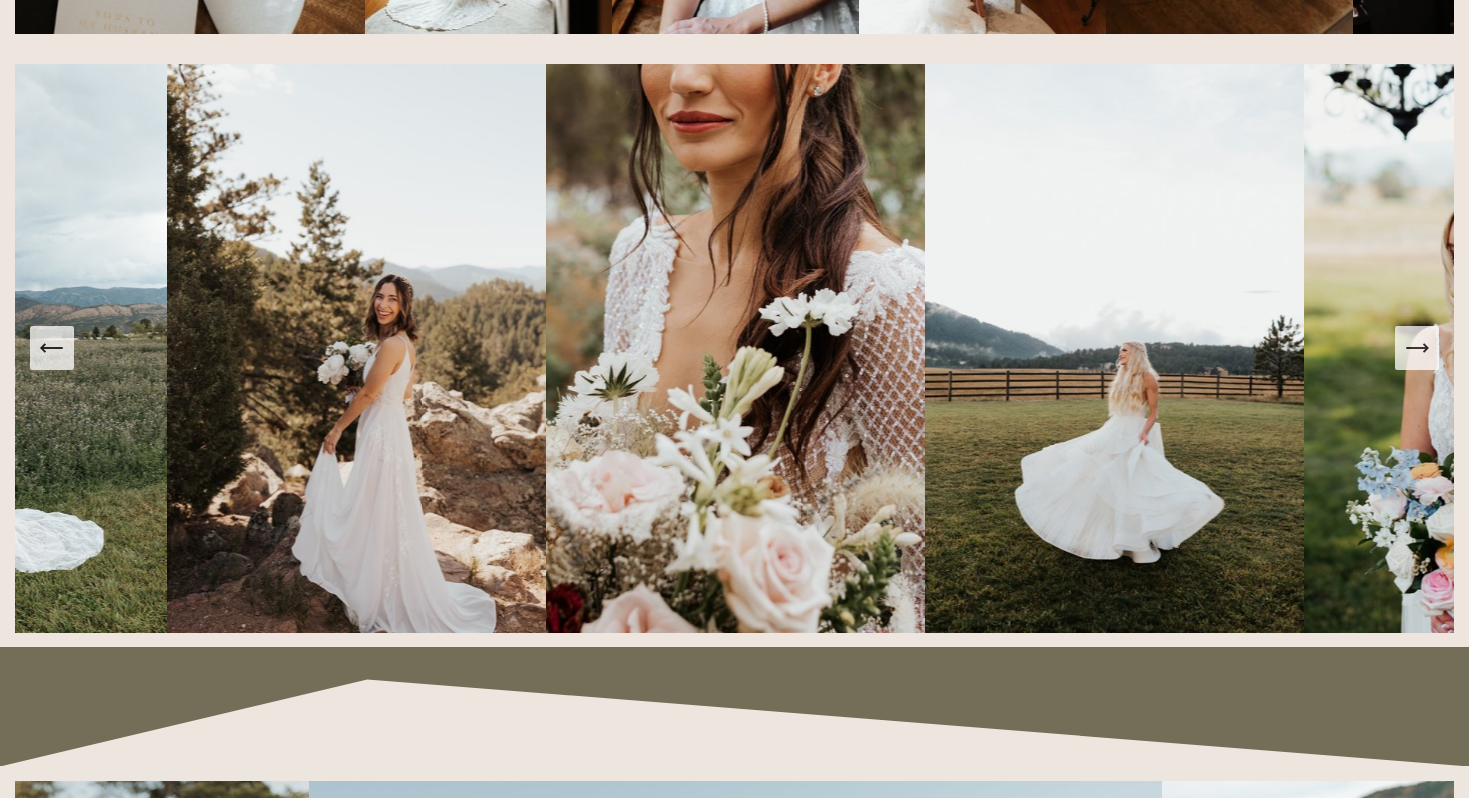click 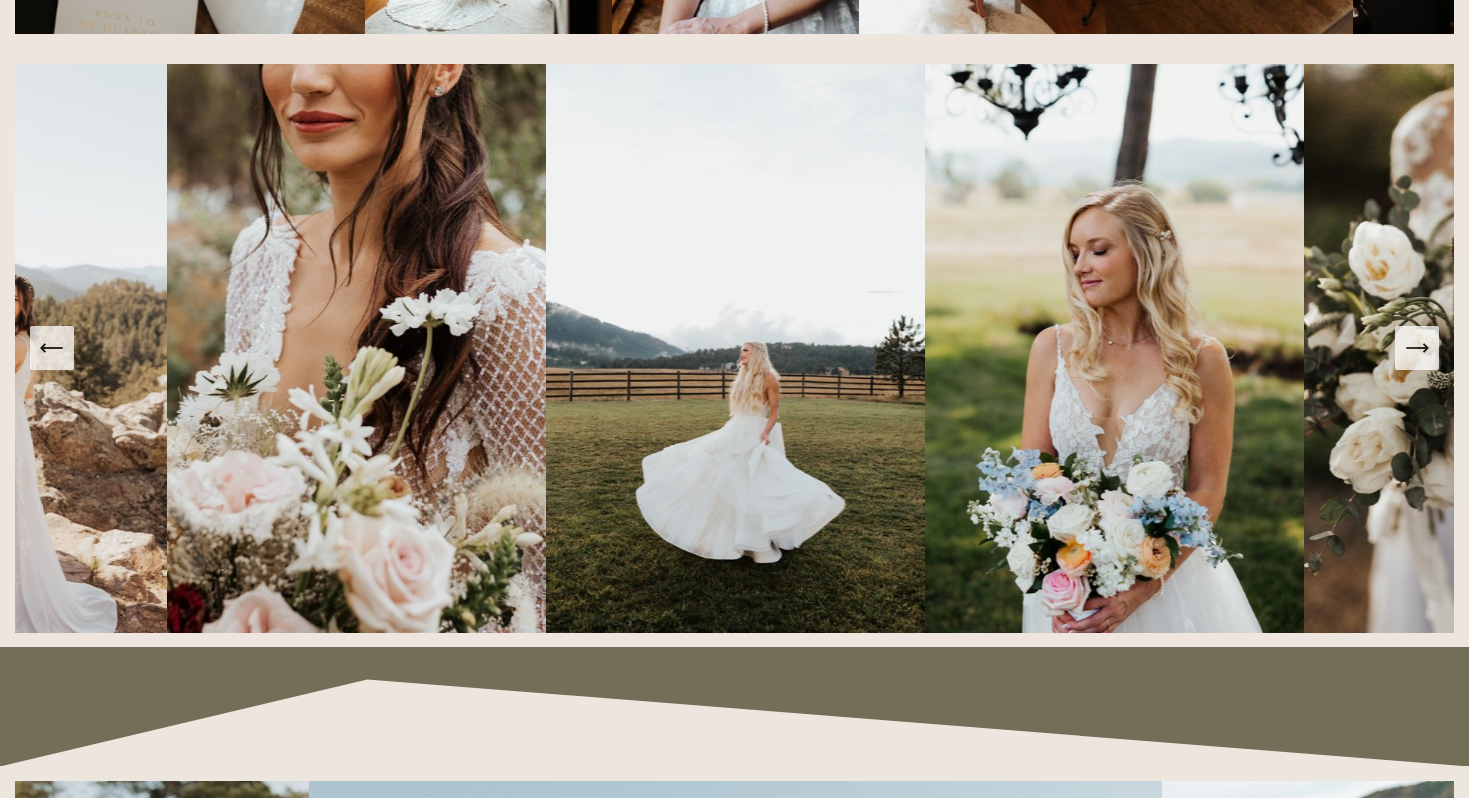 click at bounding box center [1417, 348] 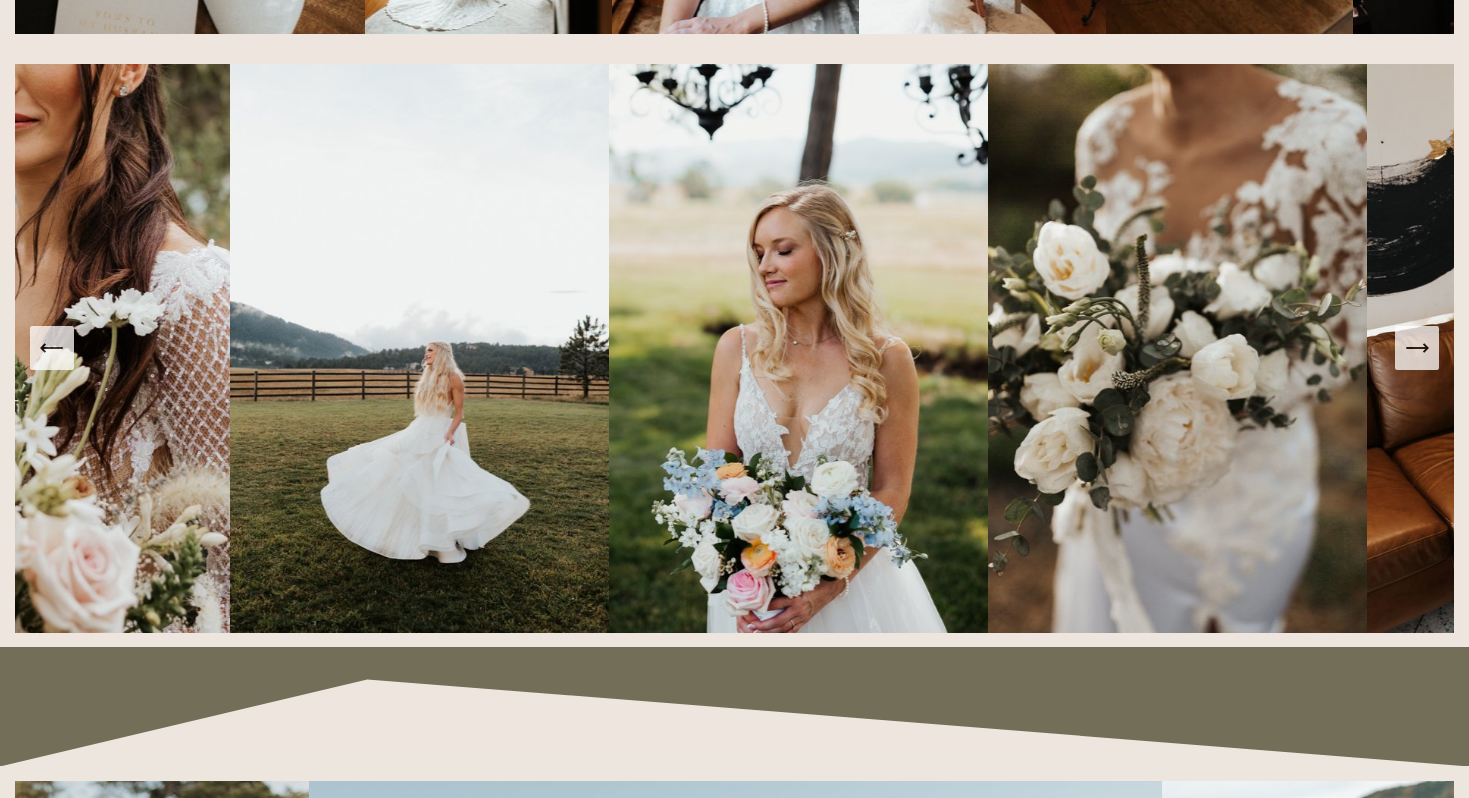 click at bounding box center (1417, 348) 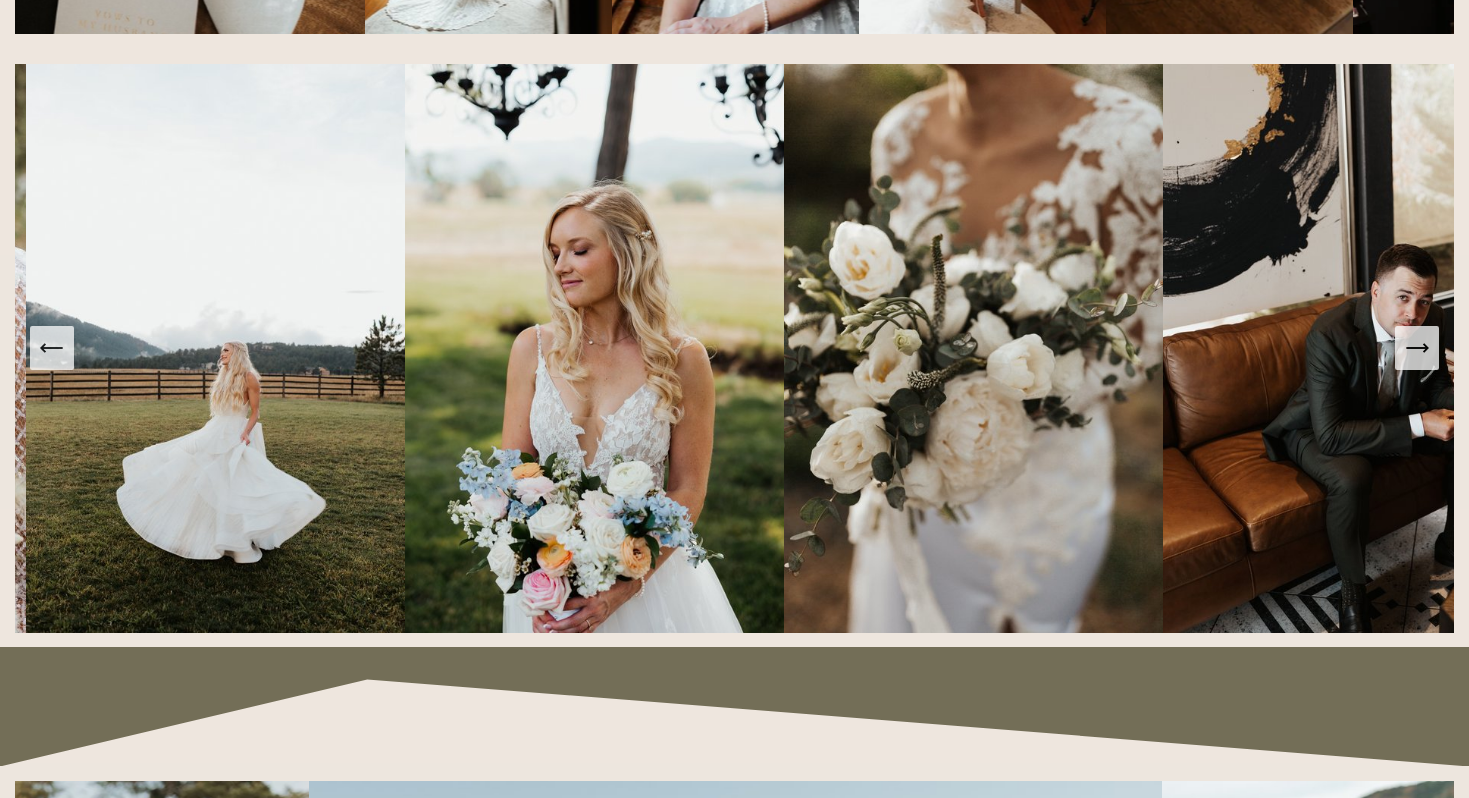 click at bounding box center (1417, 348) 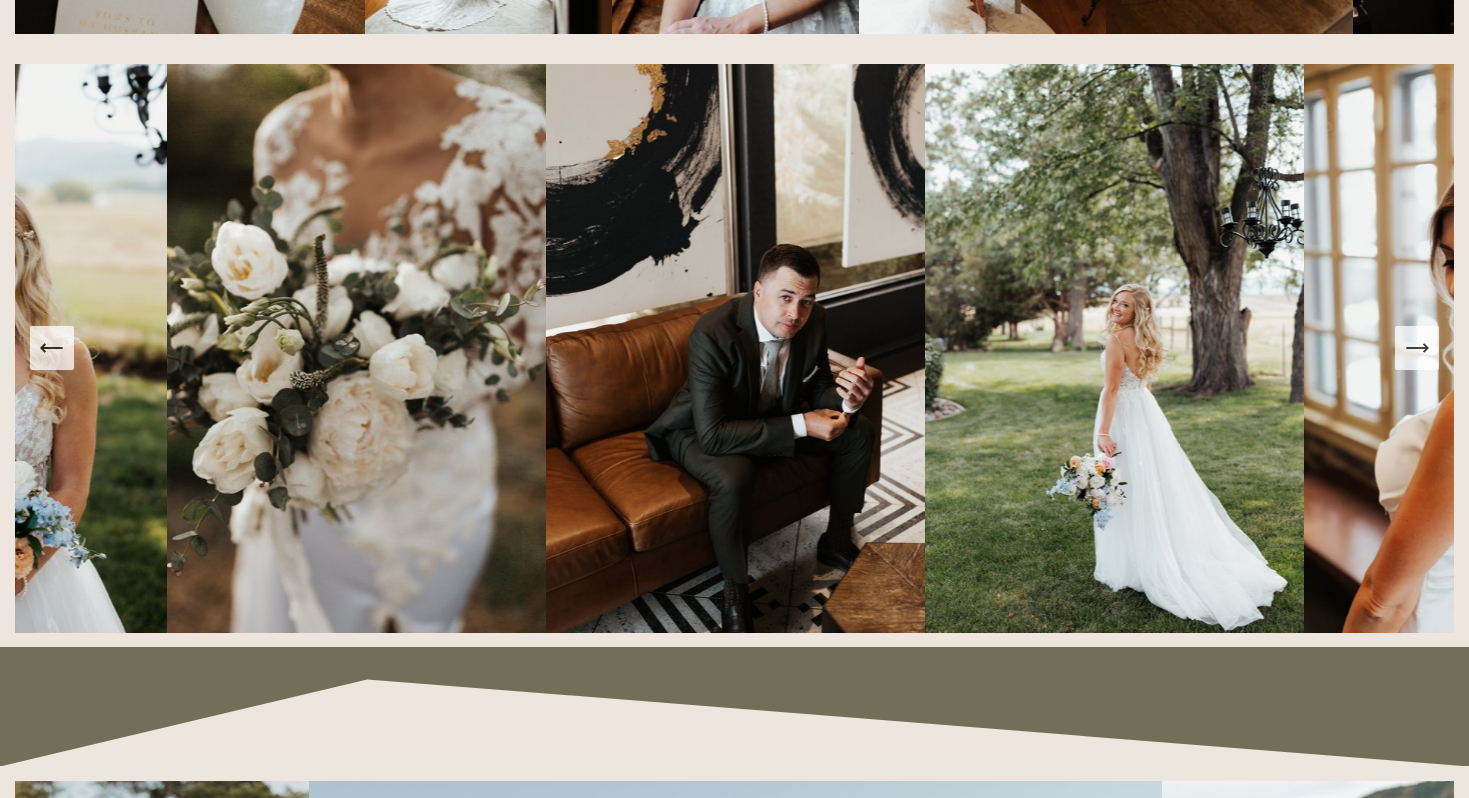 click 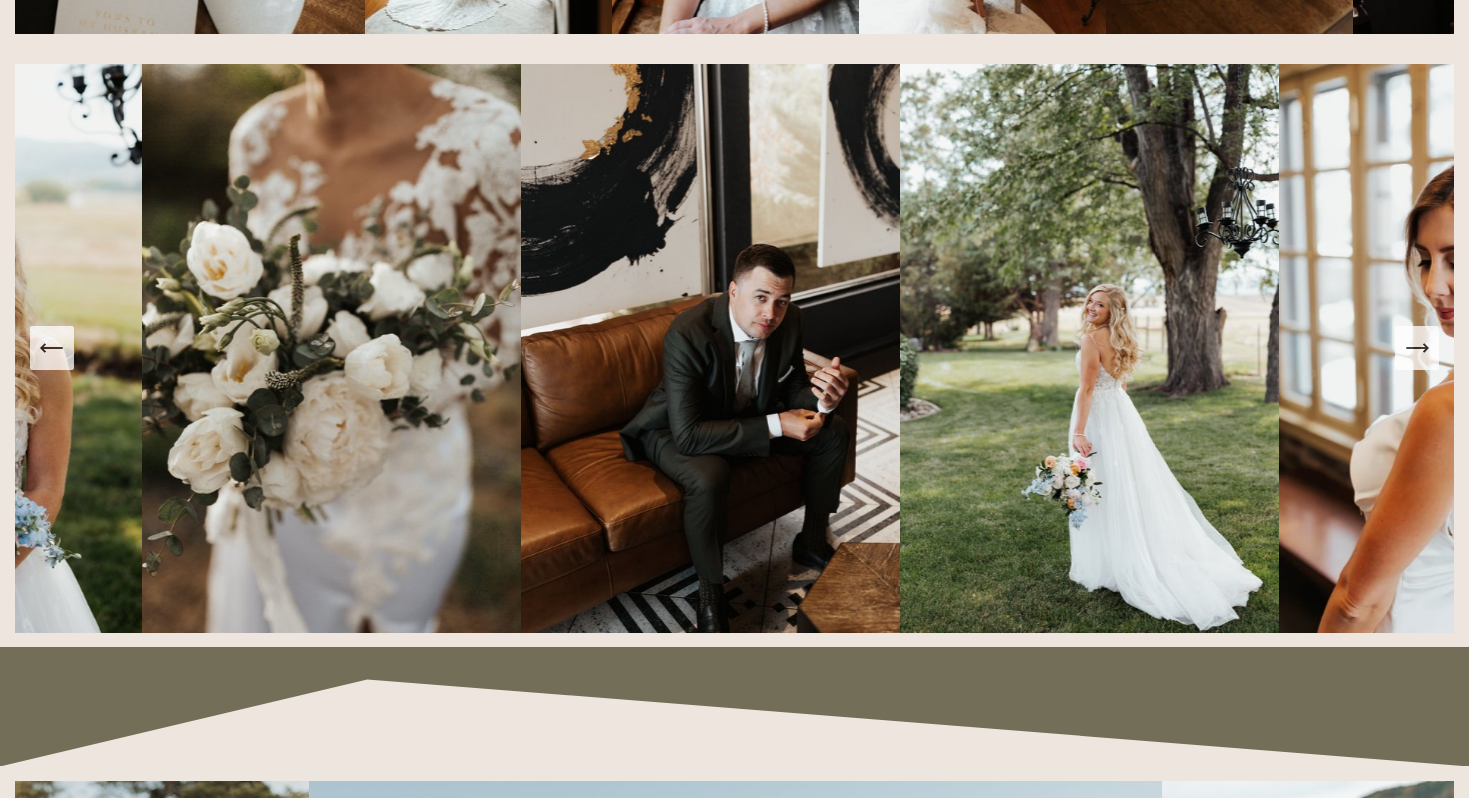 click 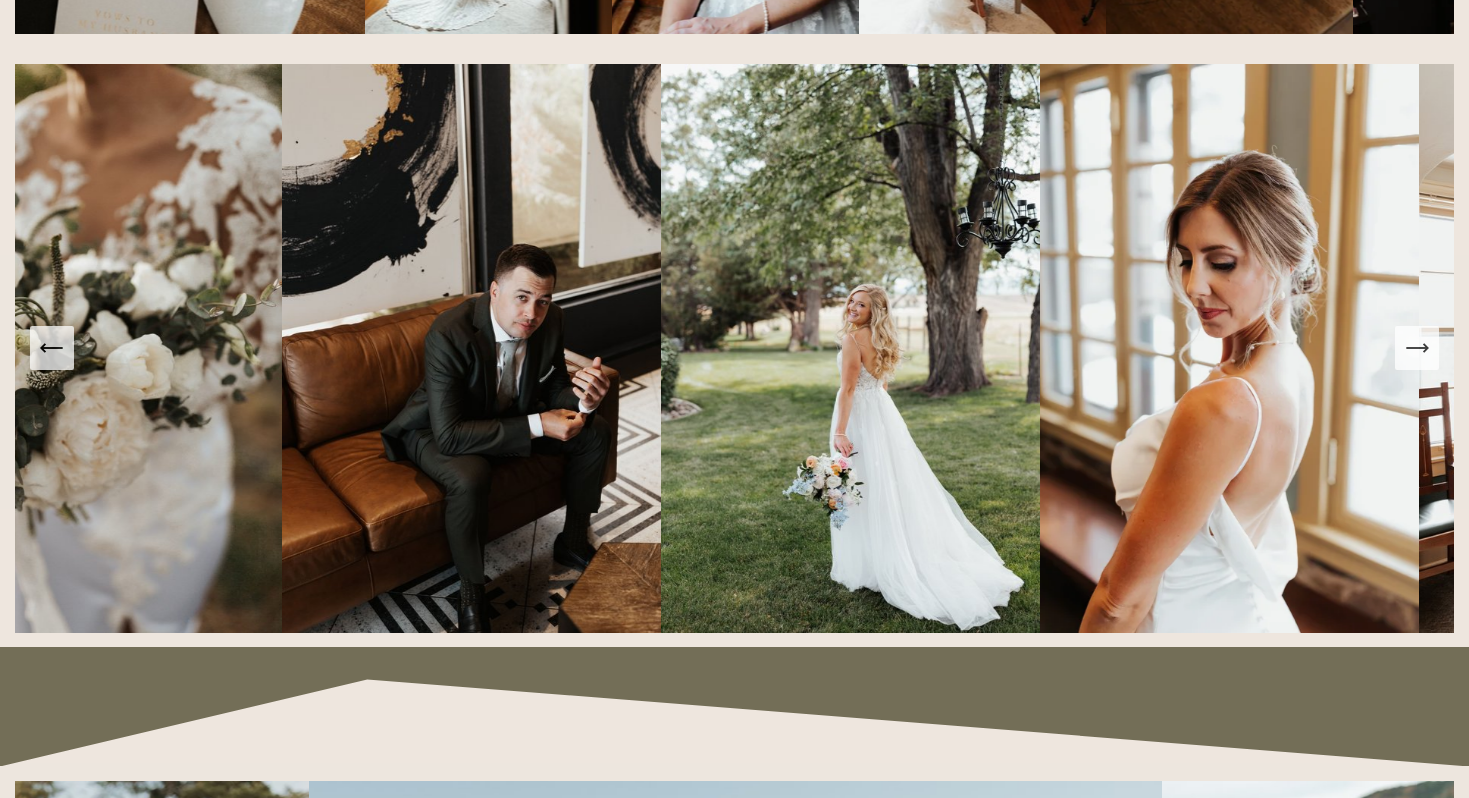 click 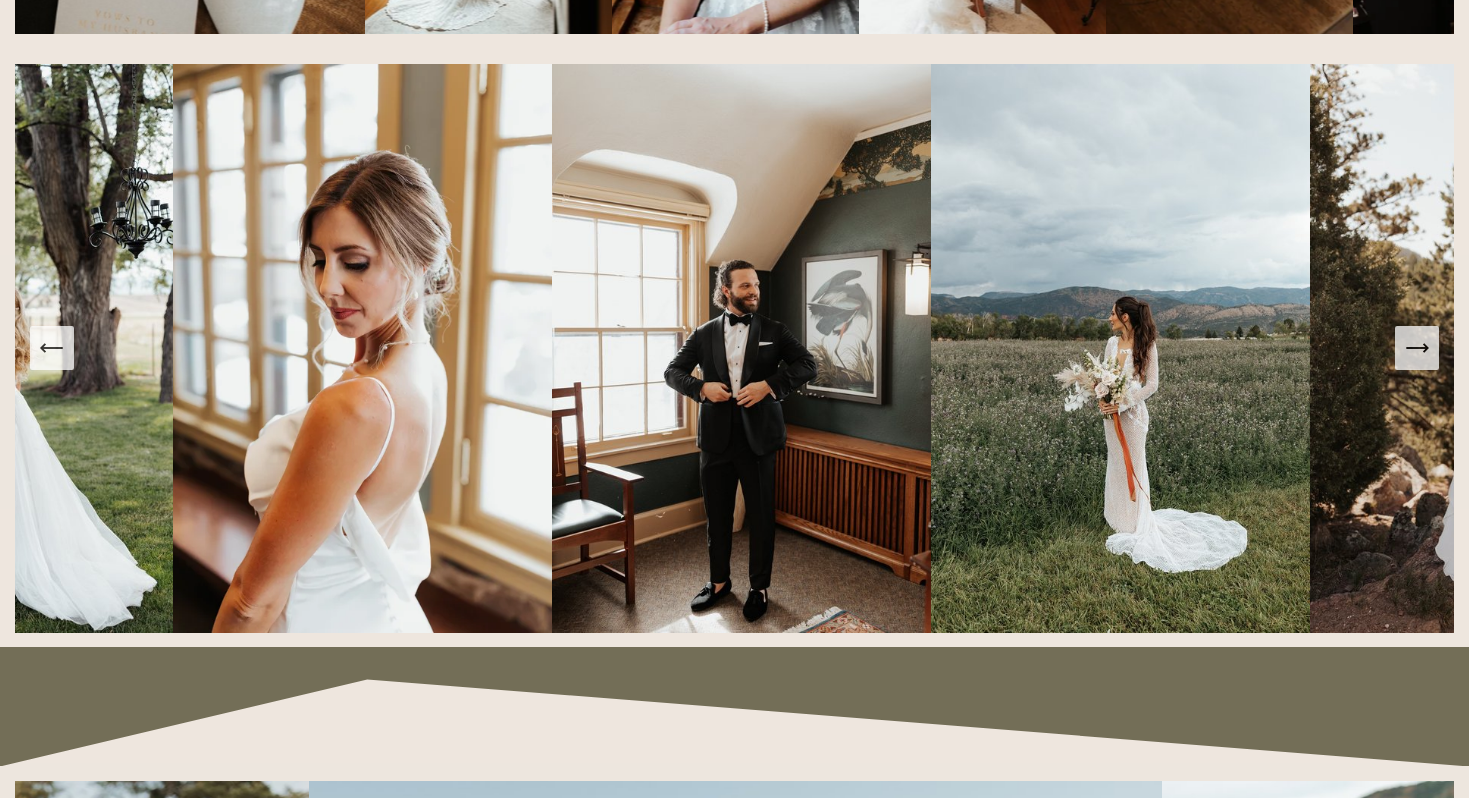click 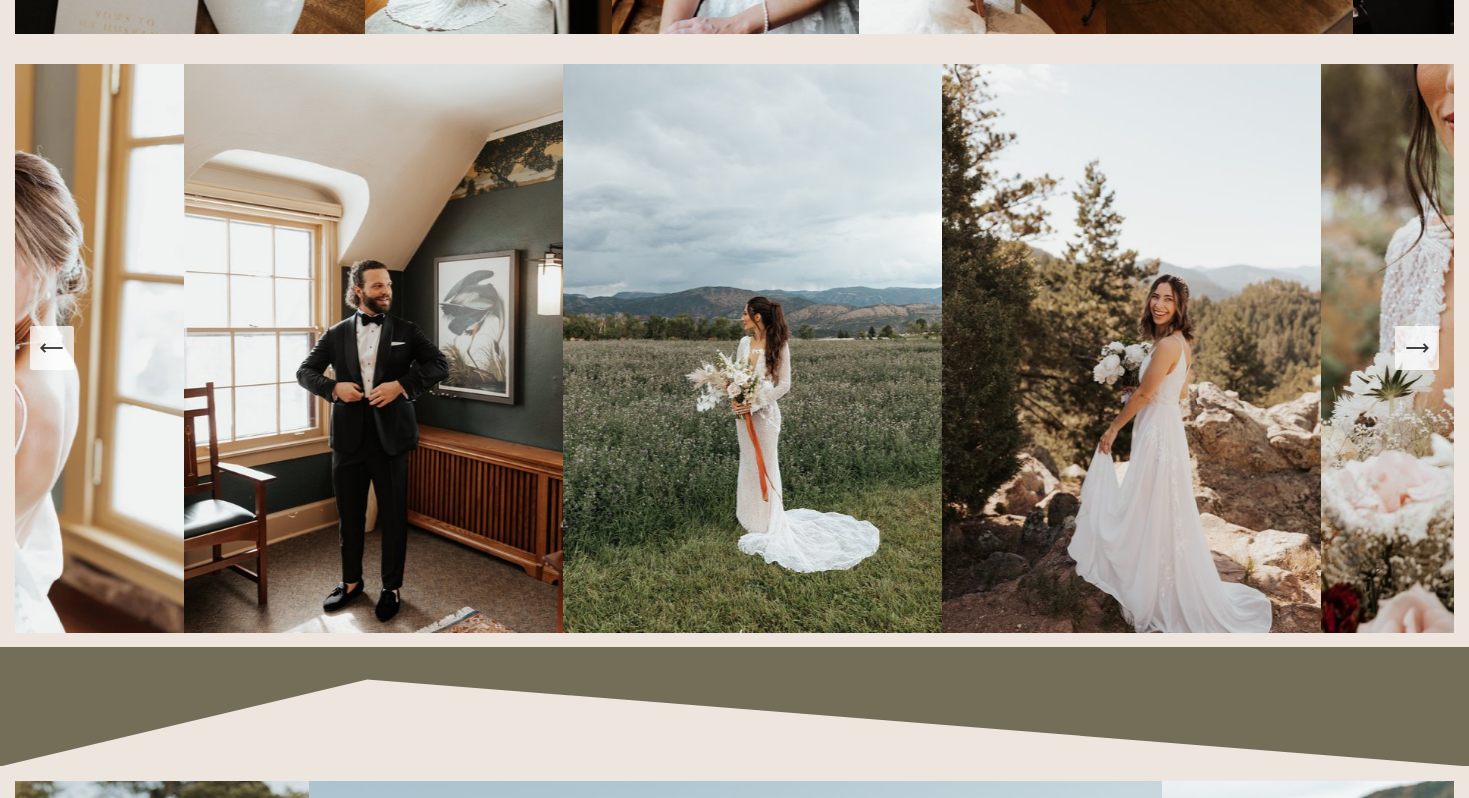 click 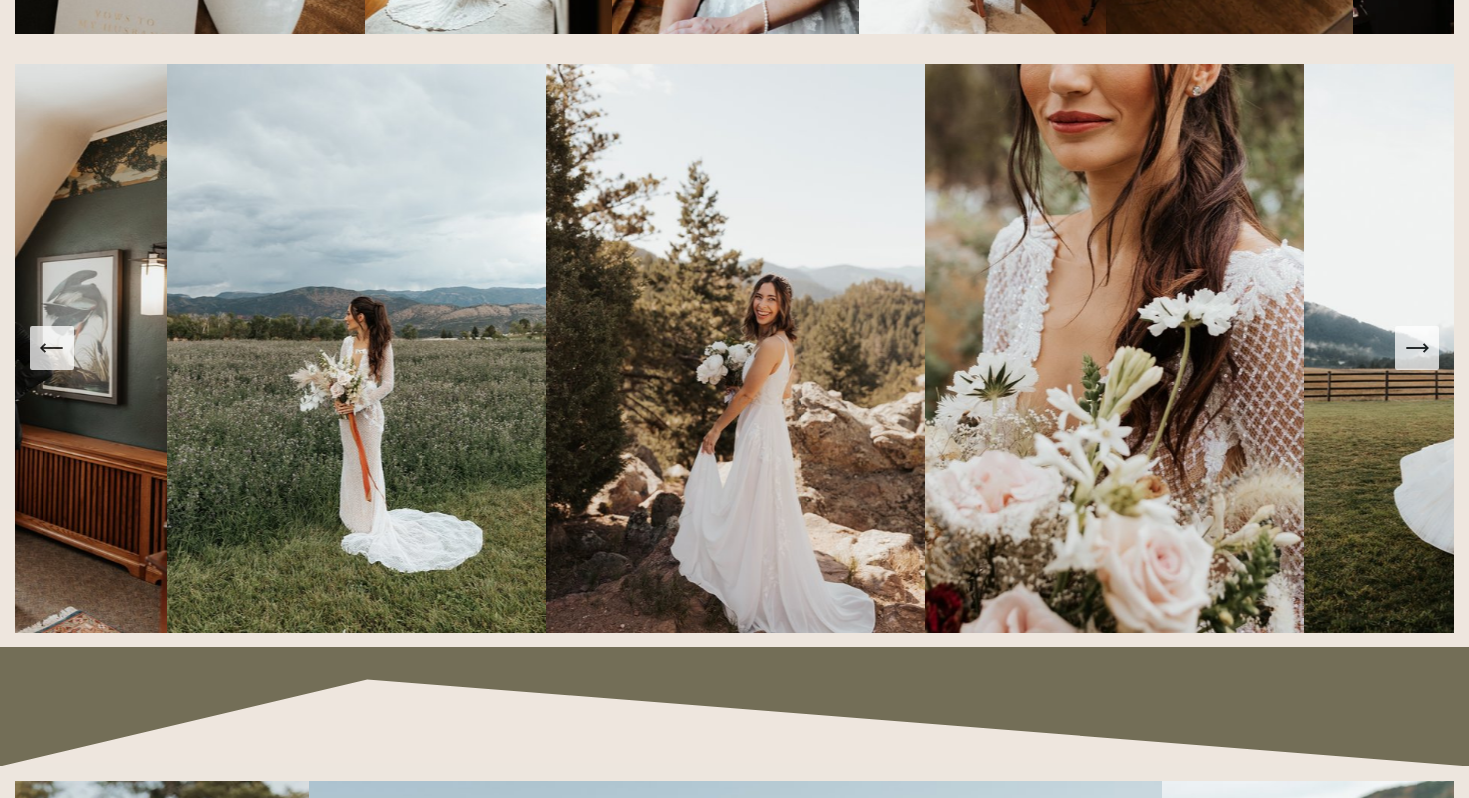 click 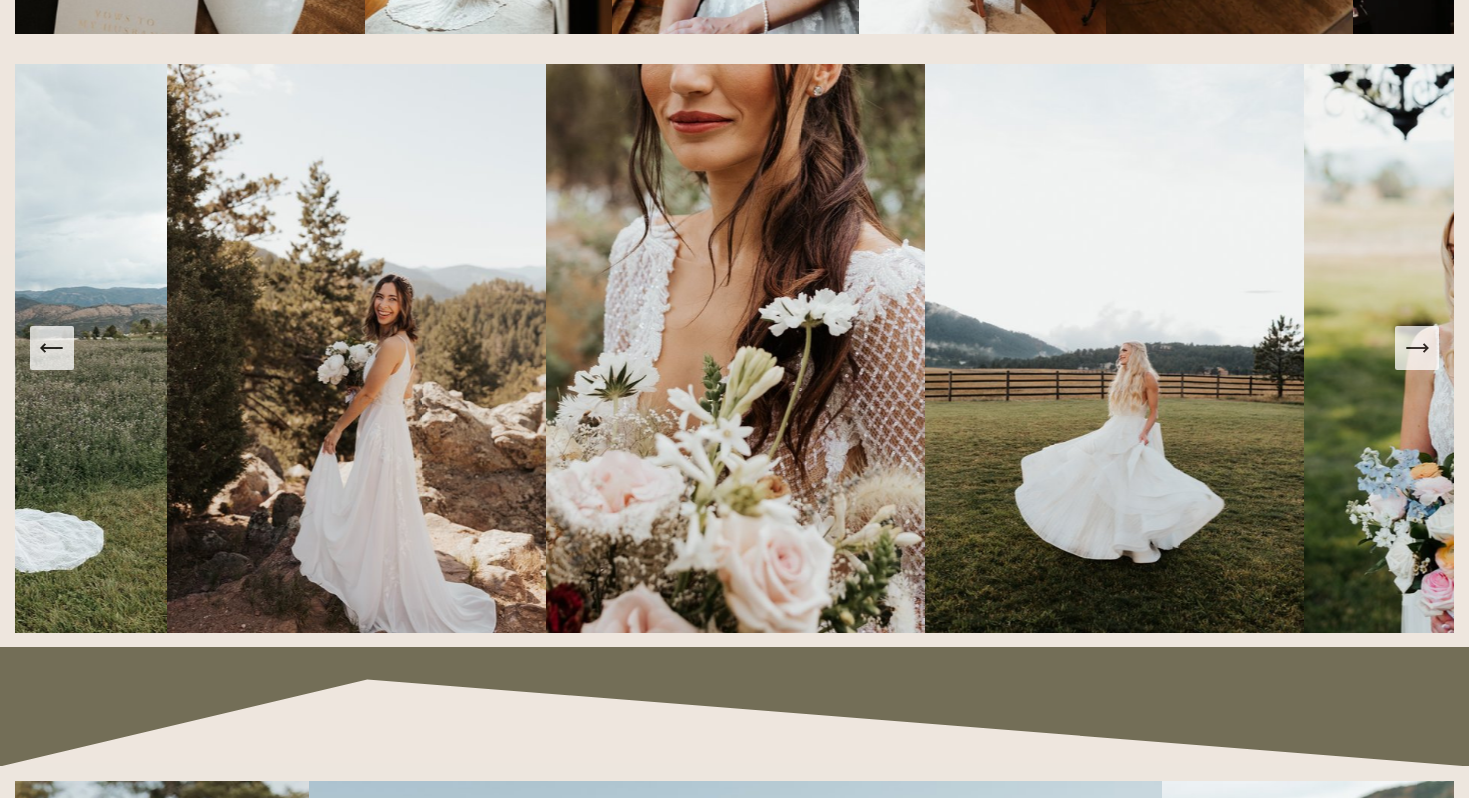 click 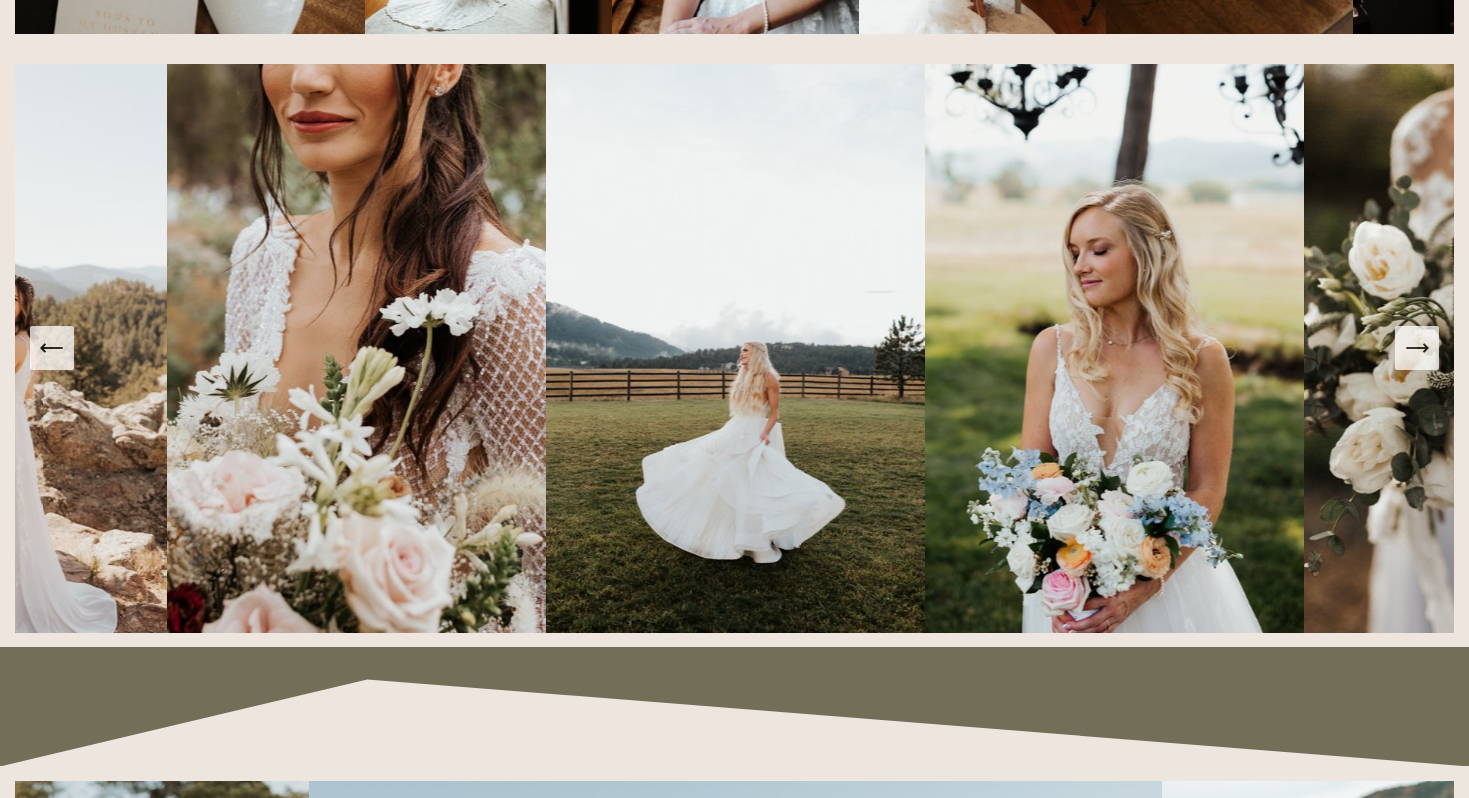 click 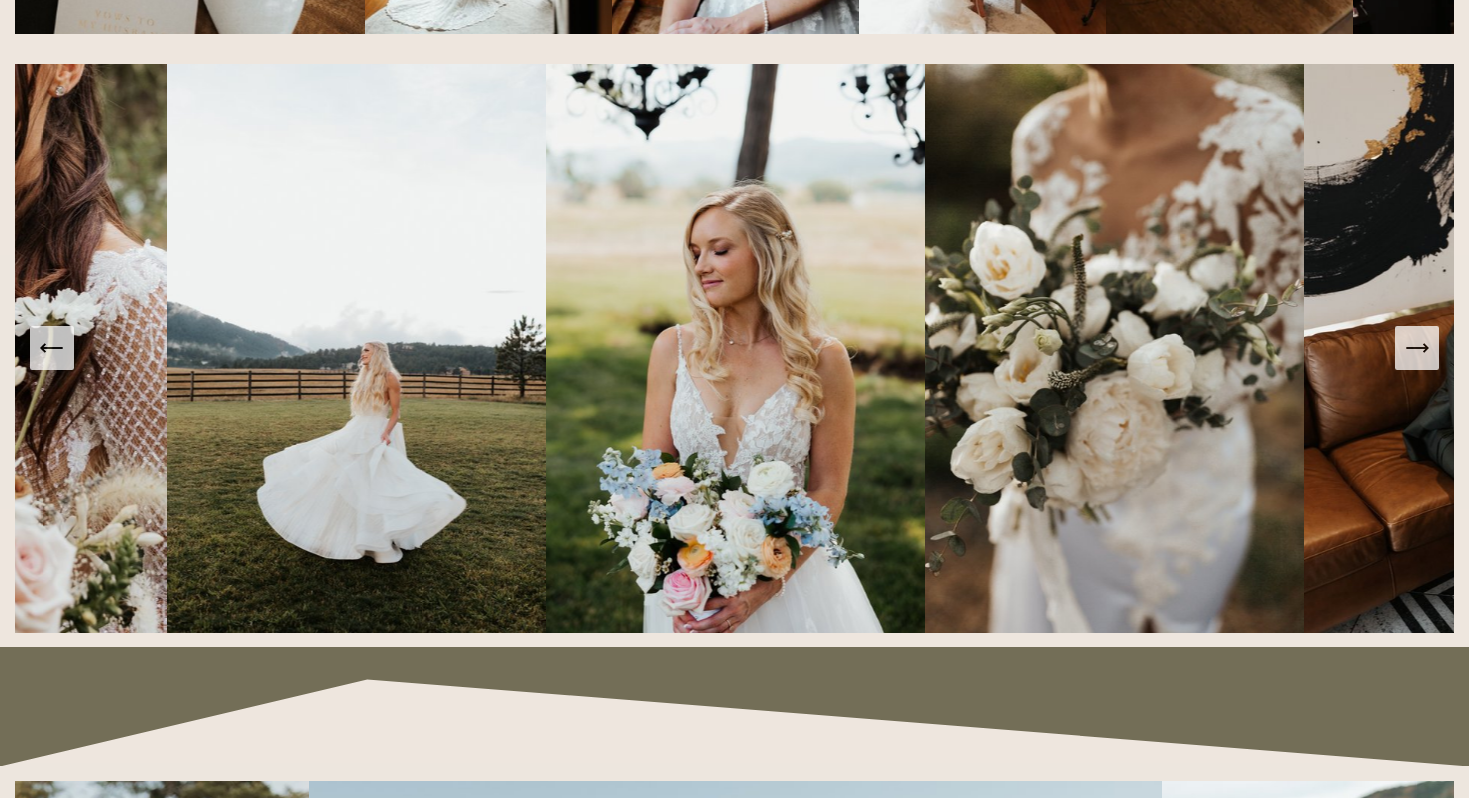click at bounding box center (1417, 348) 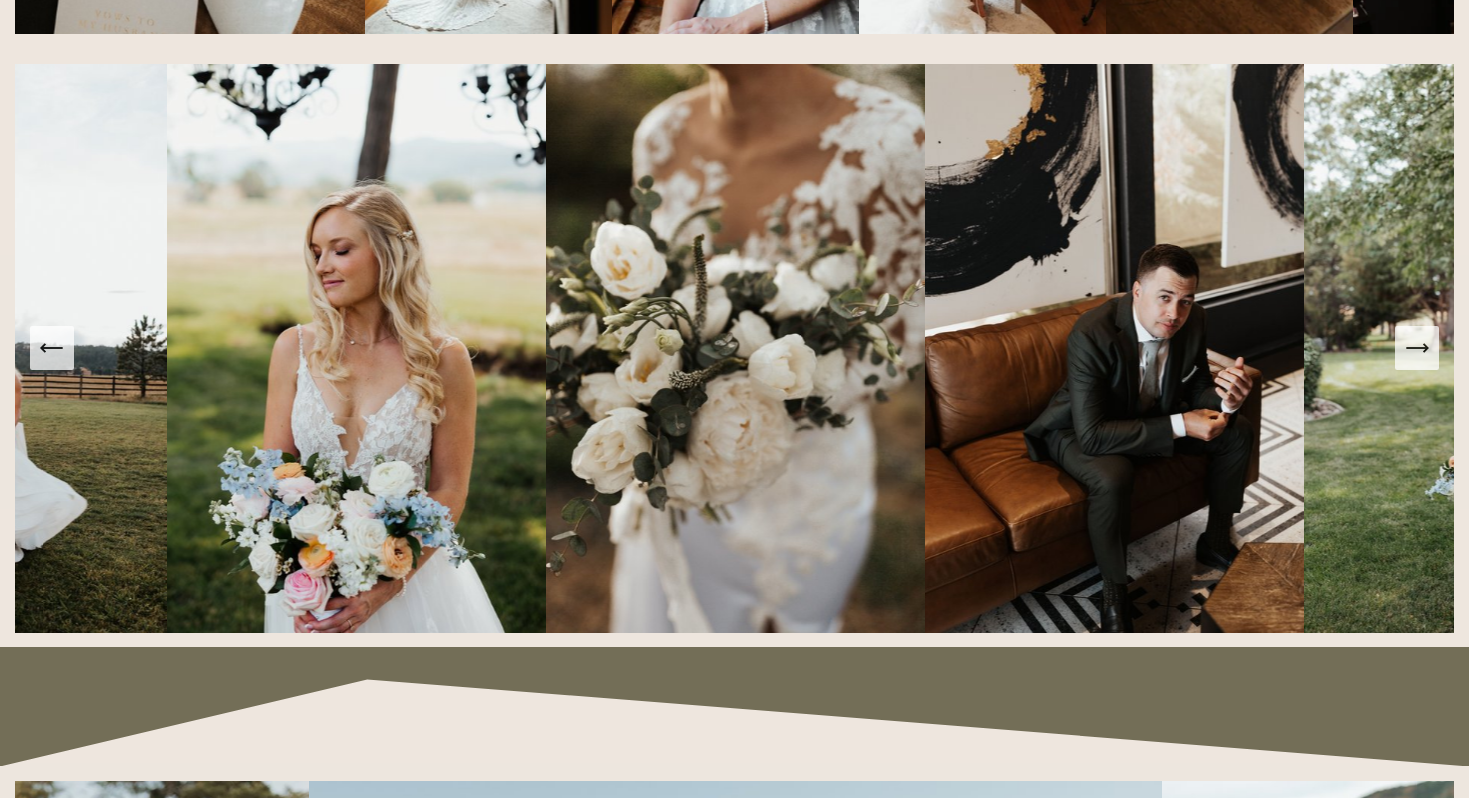 click 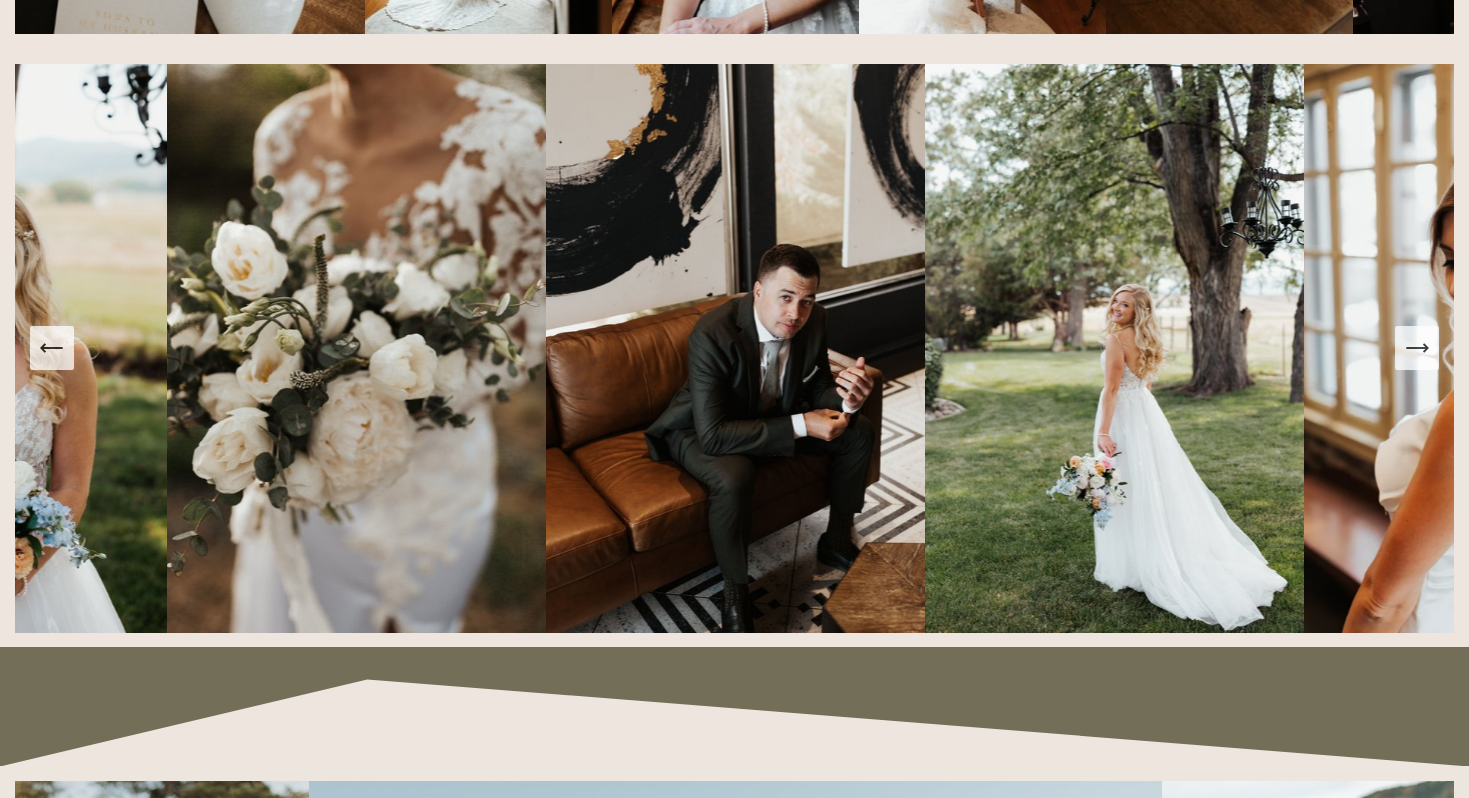 click 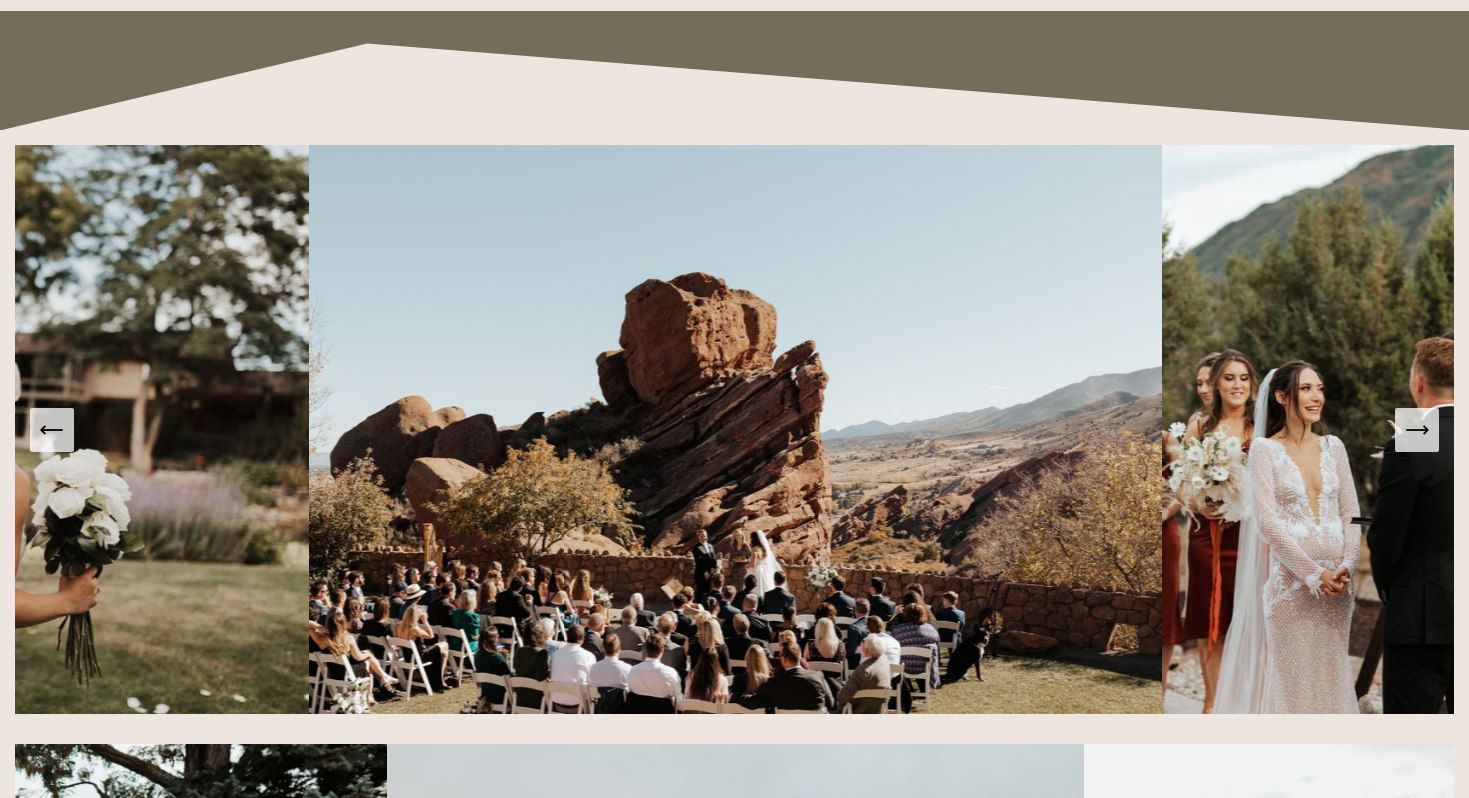 scroll, scrollTop: 2294, scrollLeft: 0, axis: vertical 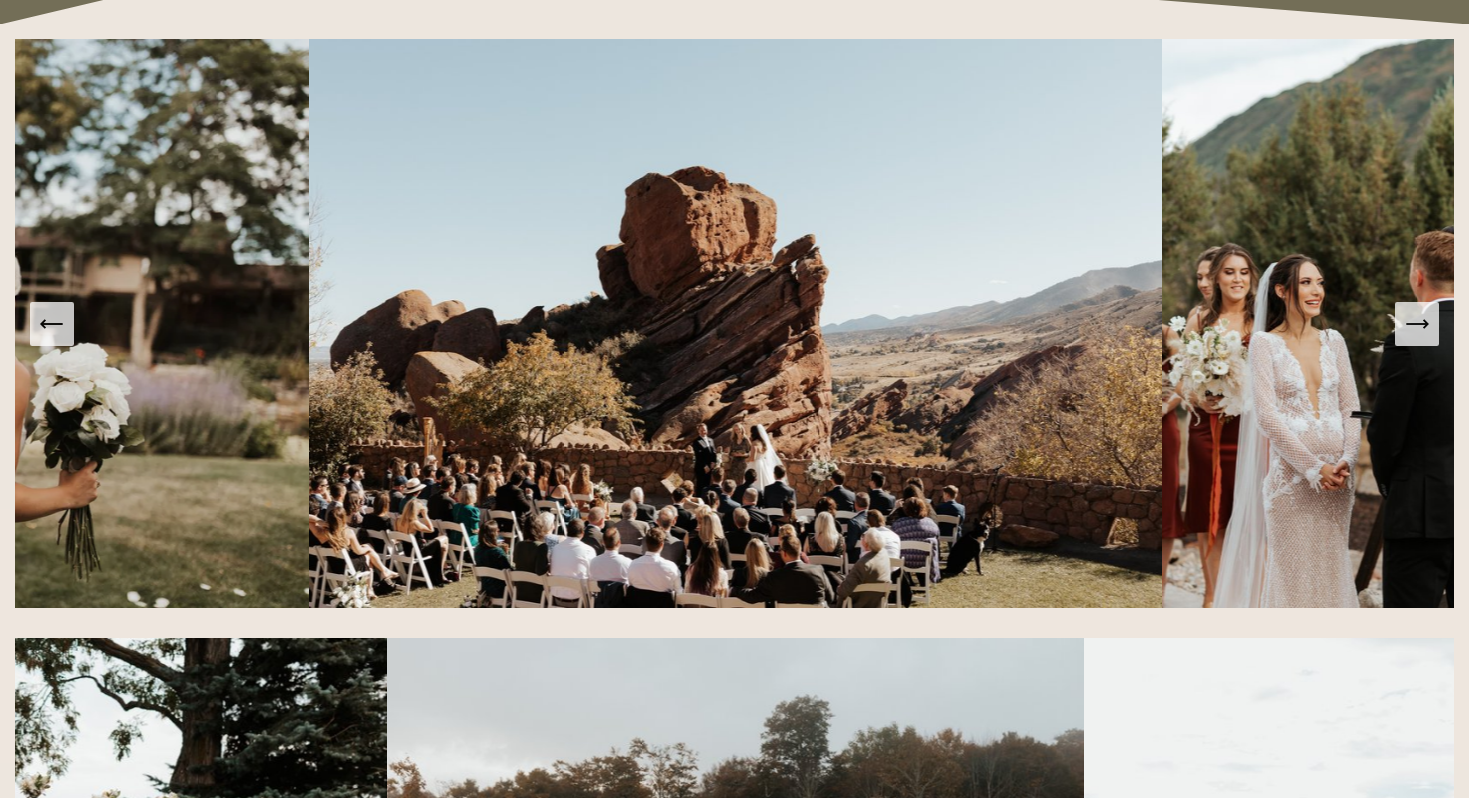 click 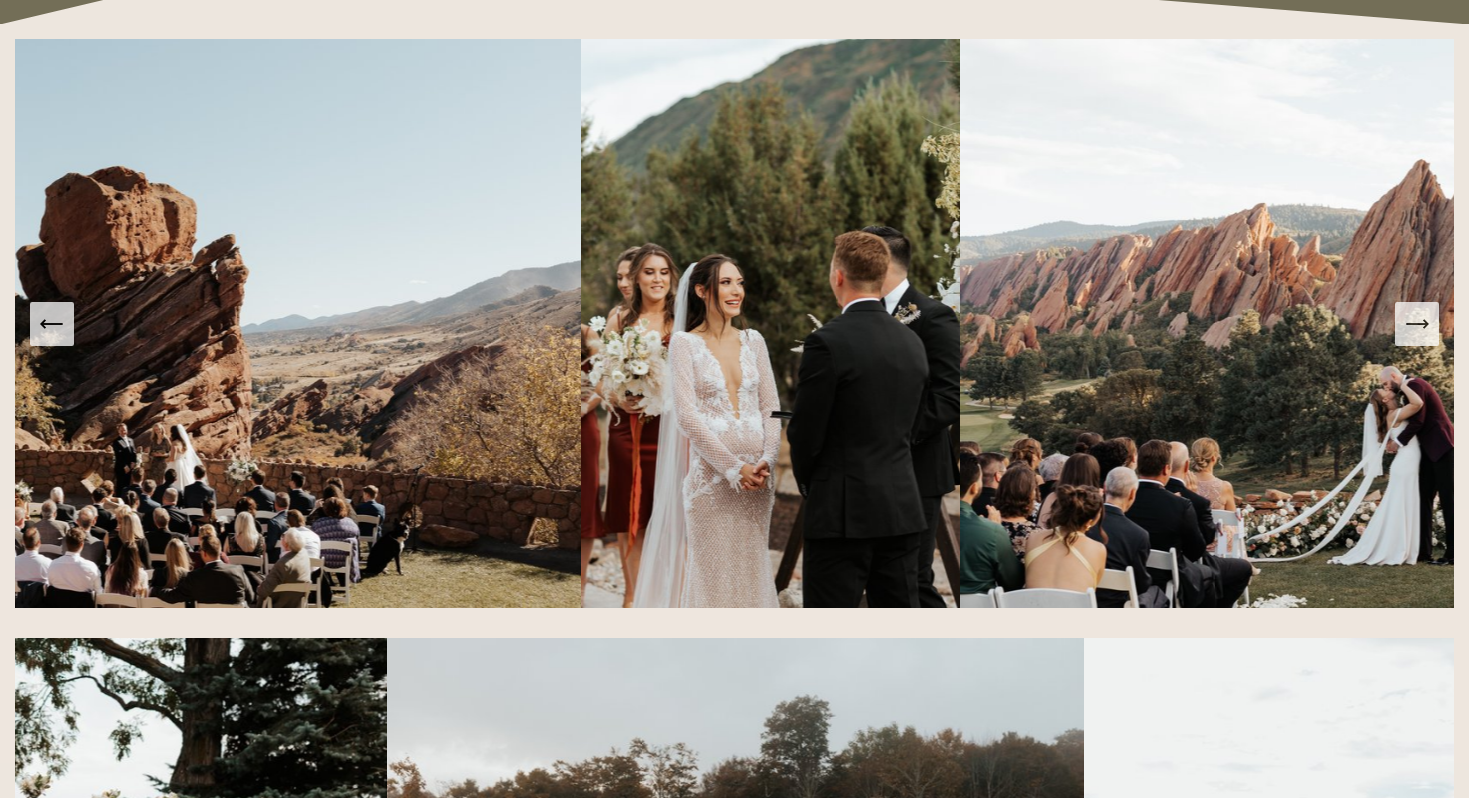 click 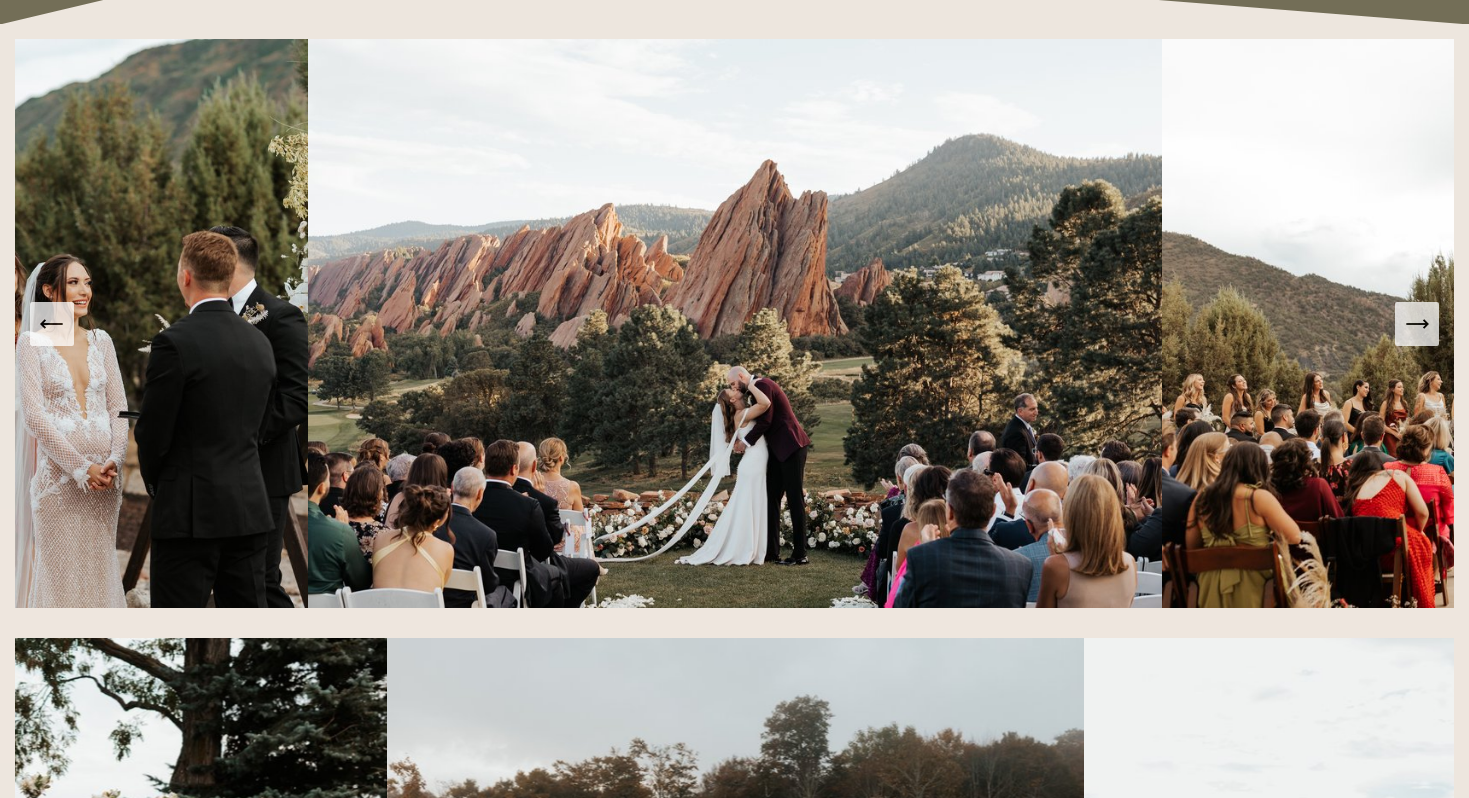 click 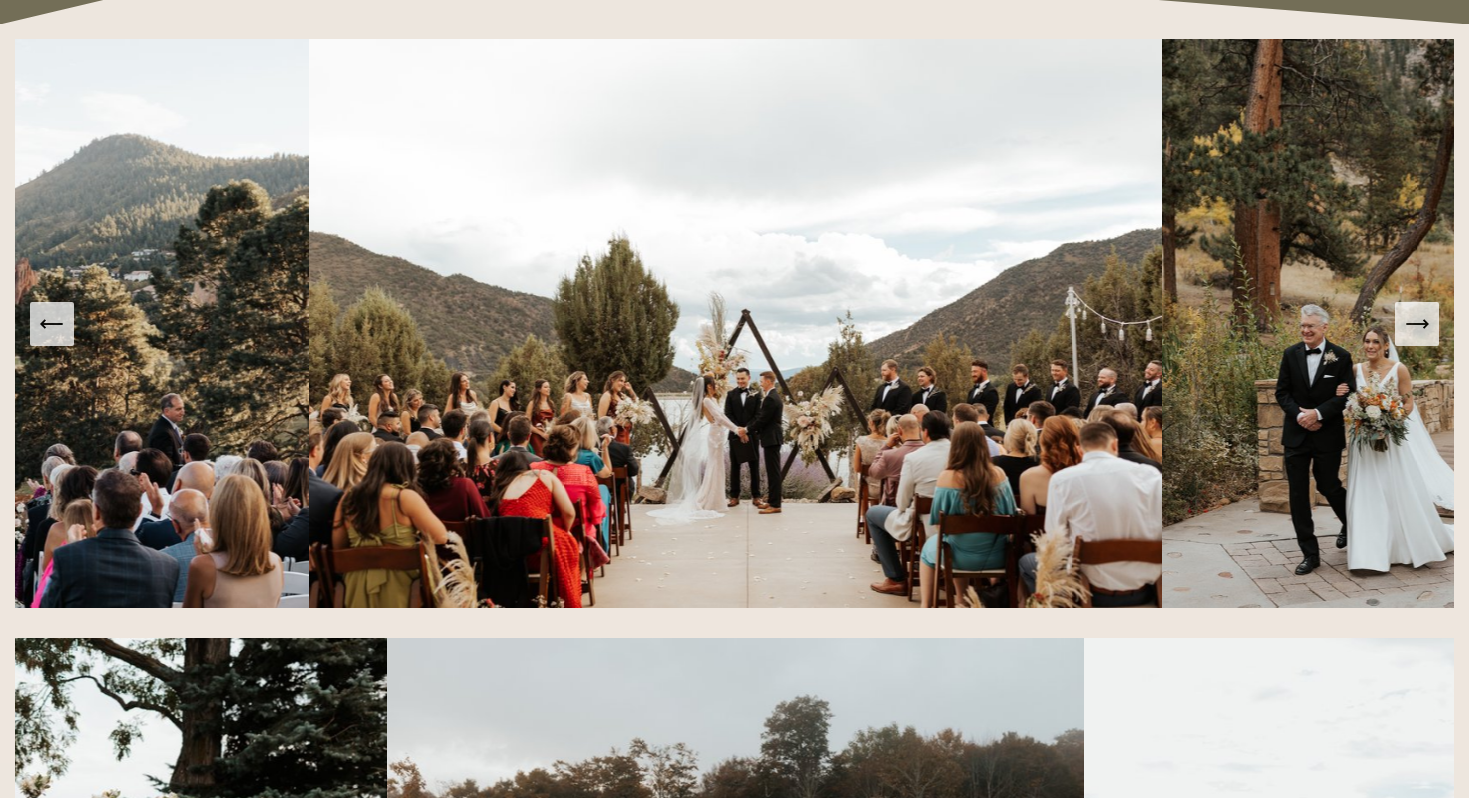 click 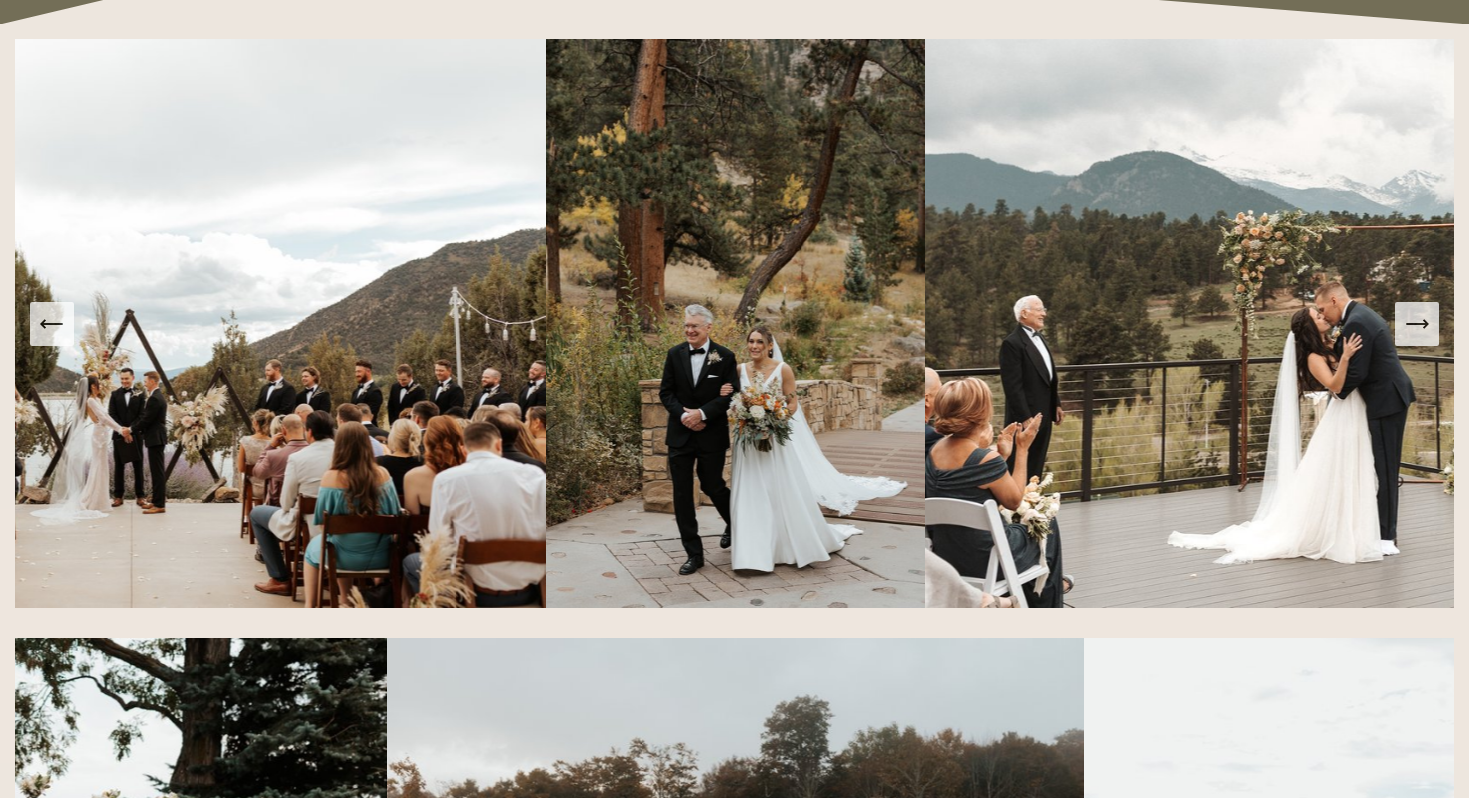 click 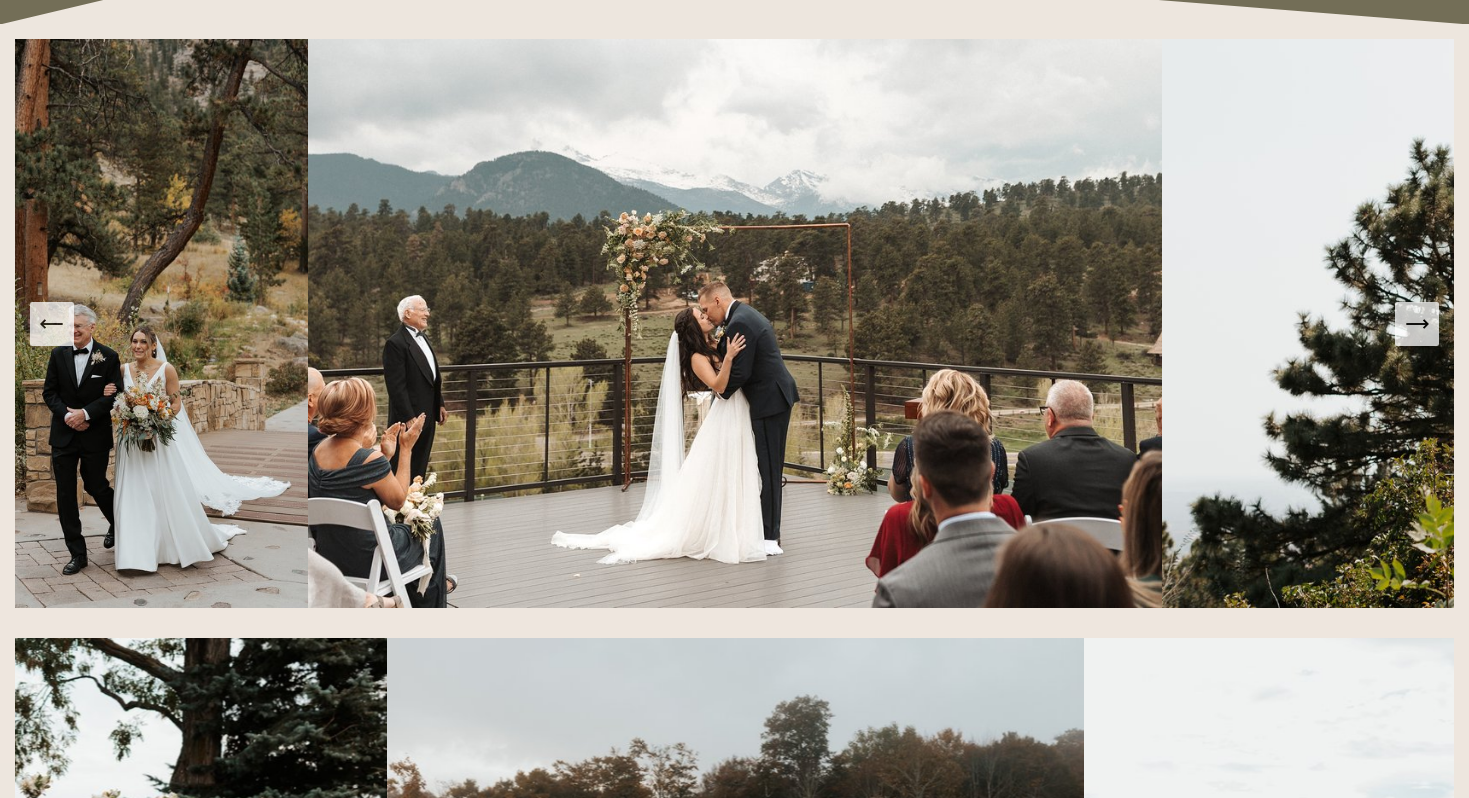 click 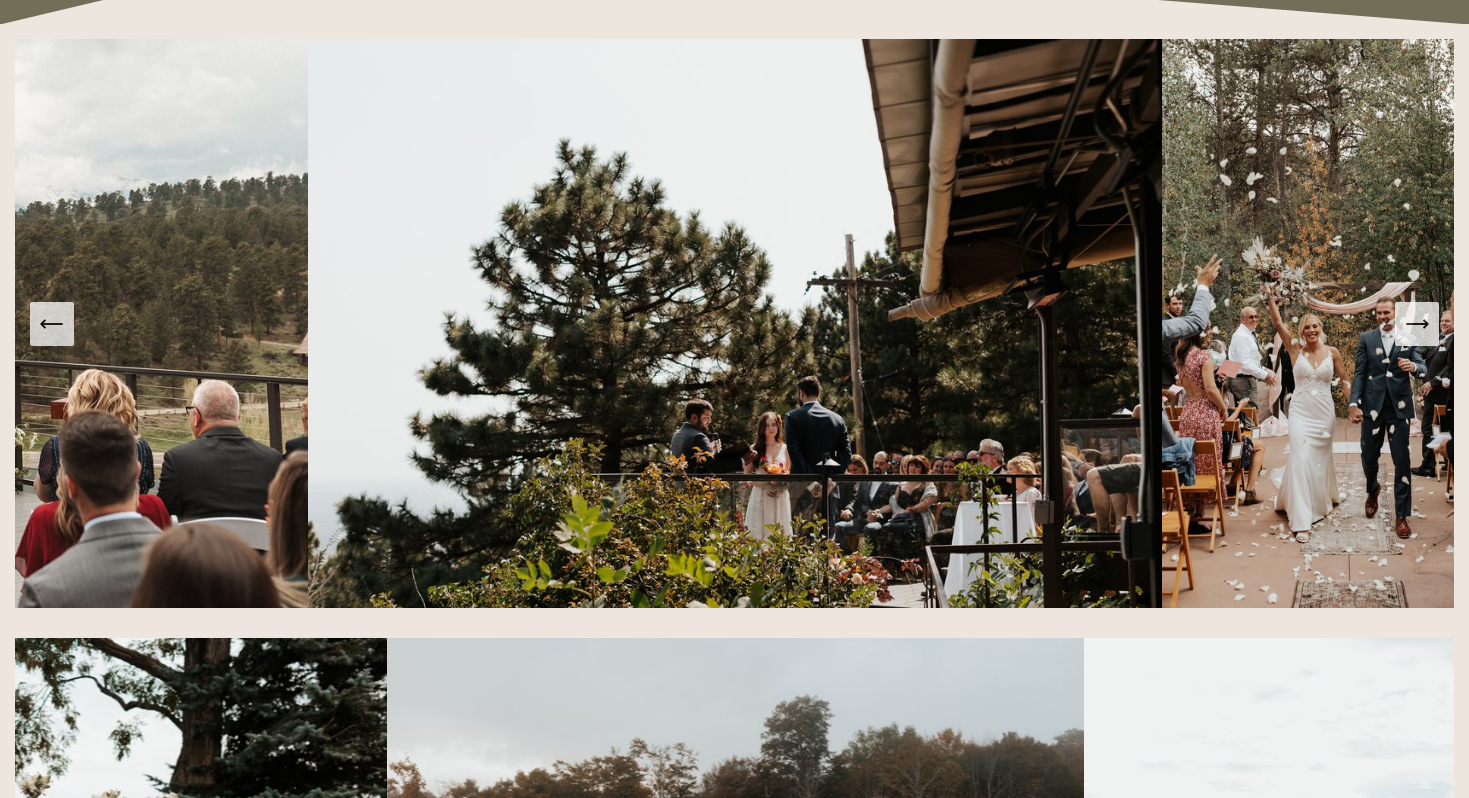 click 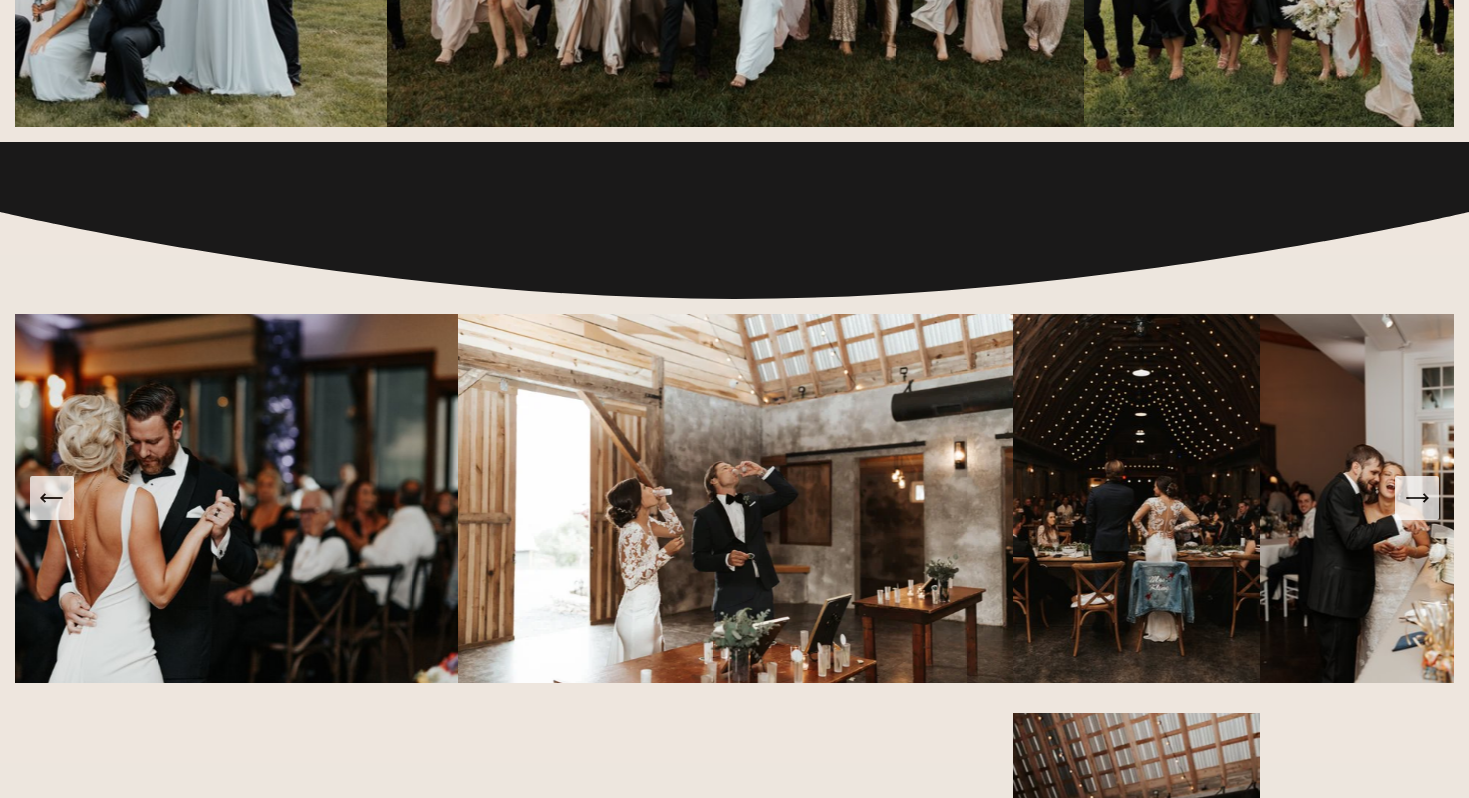 scroll, scrollTop: 3388, scrollLeft: 0, axis: vertical 